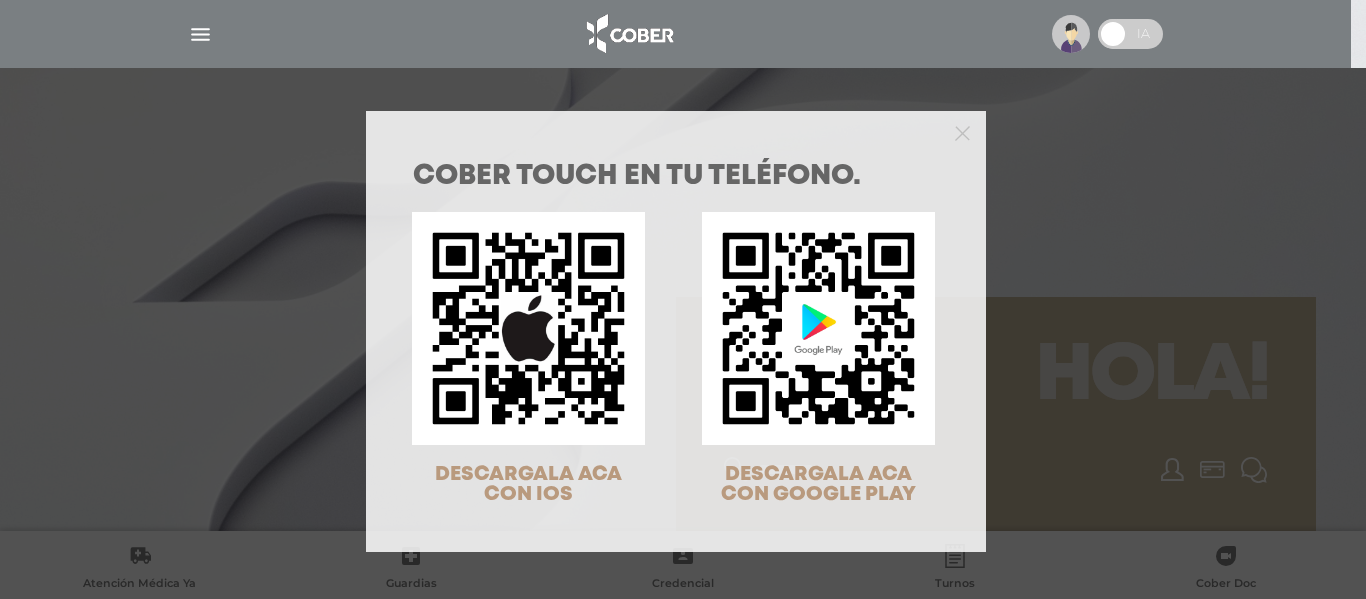 scroll, scrollTop: 0, scrollLeft: 0, axis: both 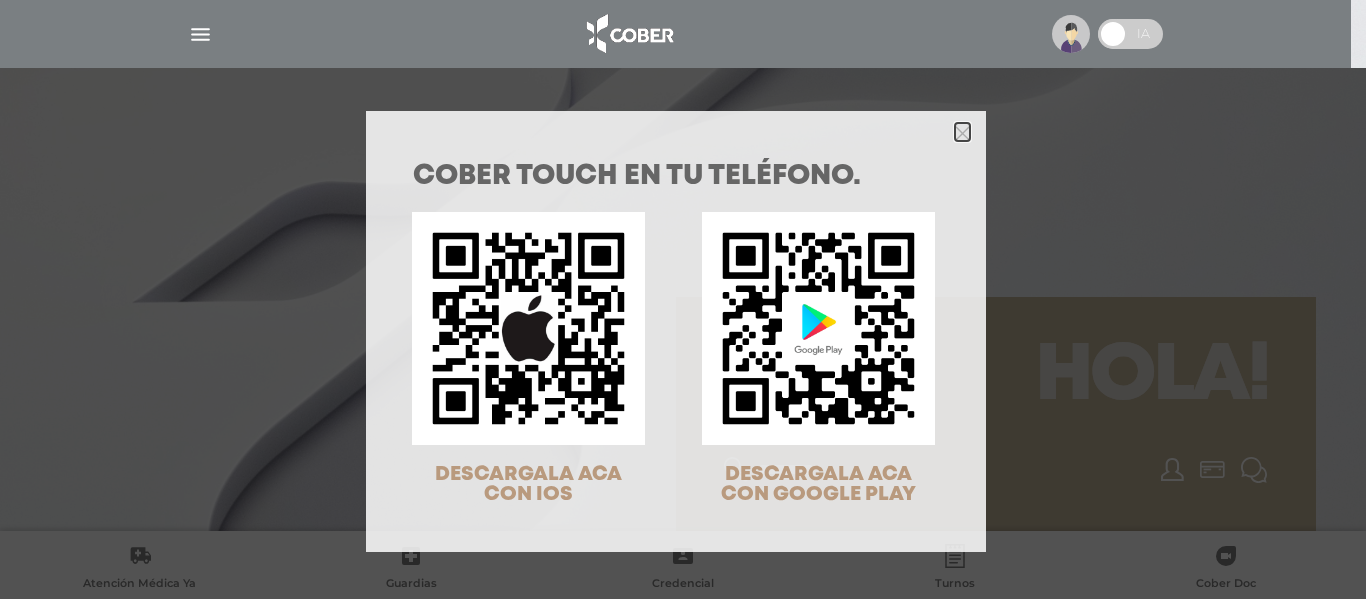 click 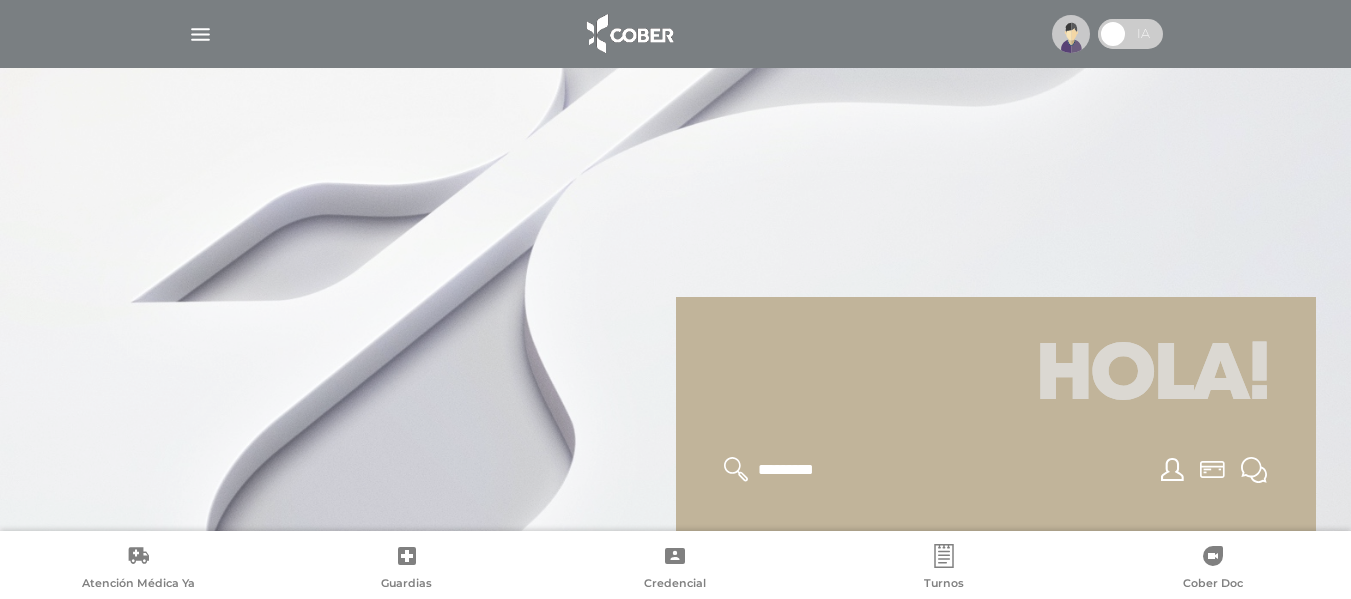 click at bounding box center [1071, 34] 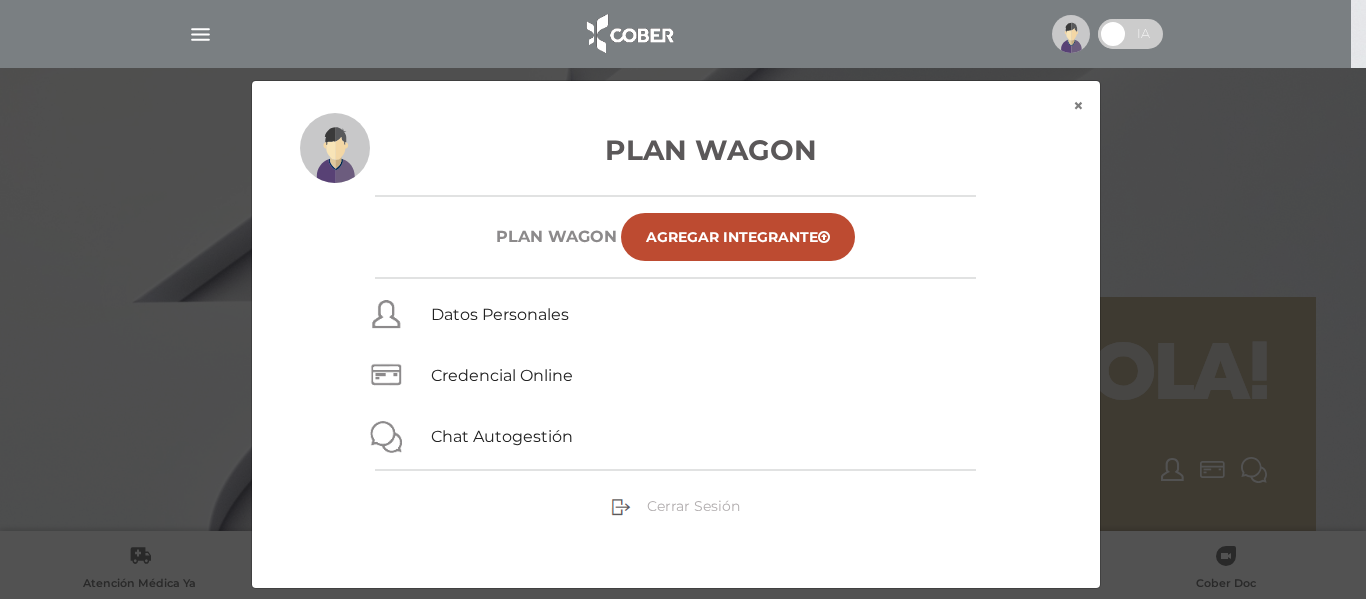 click on "Cerrar Sesión" at bounding box center (693, 506) 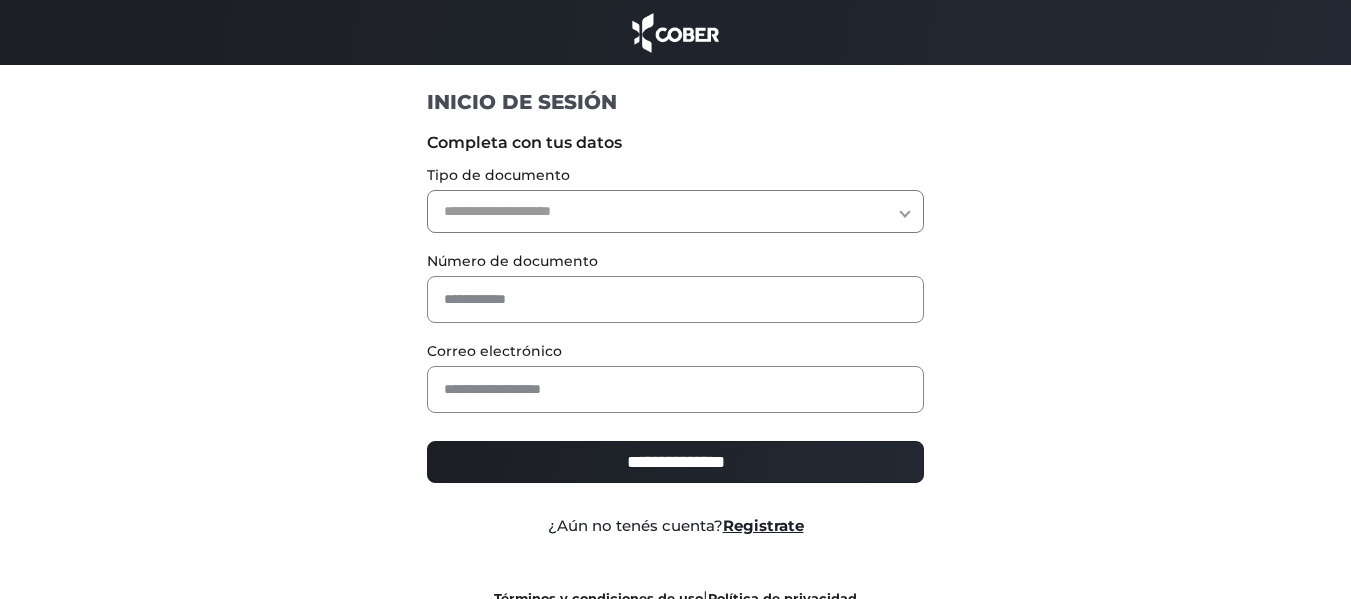 scroll, scrollTop: 0, scrollLeft: 0, axis: both 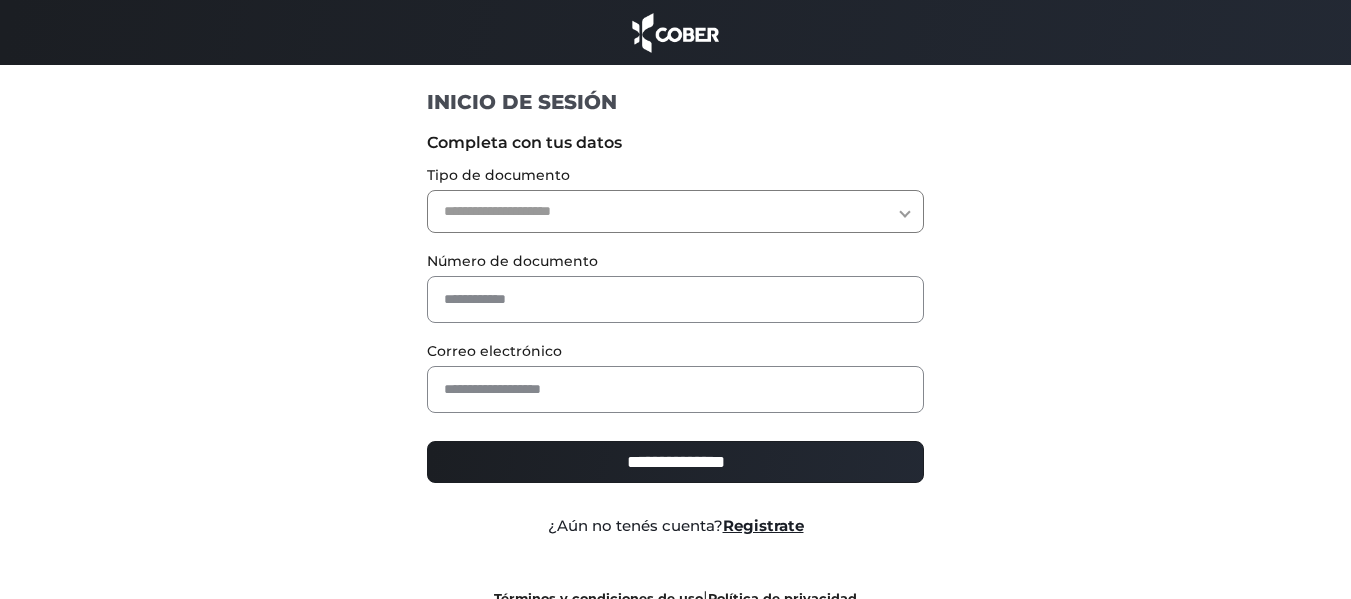 click on "**********" at bounding box center (675, 211) 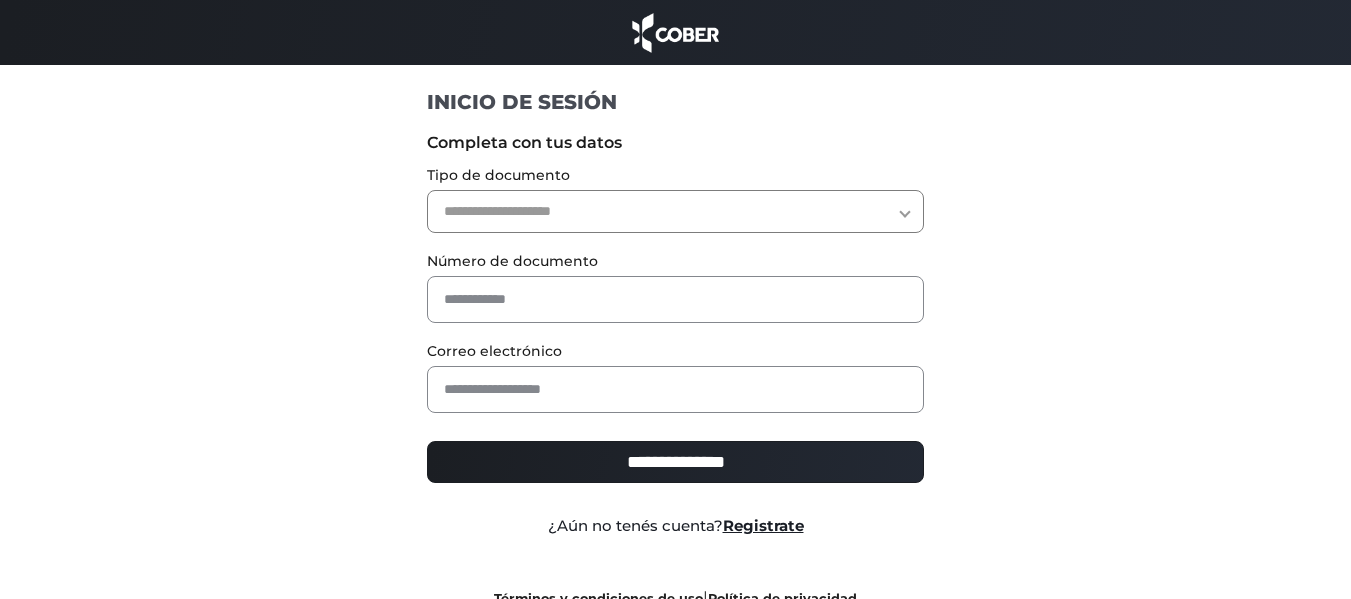 select on "***" 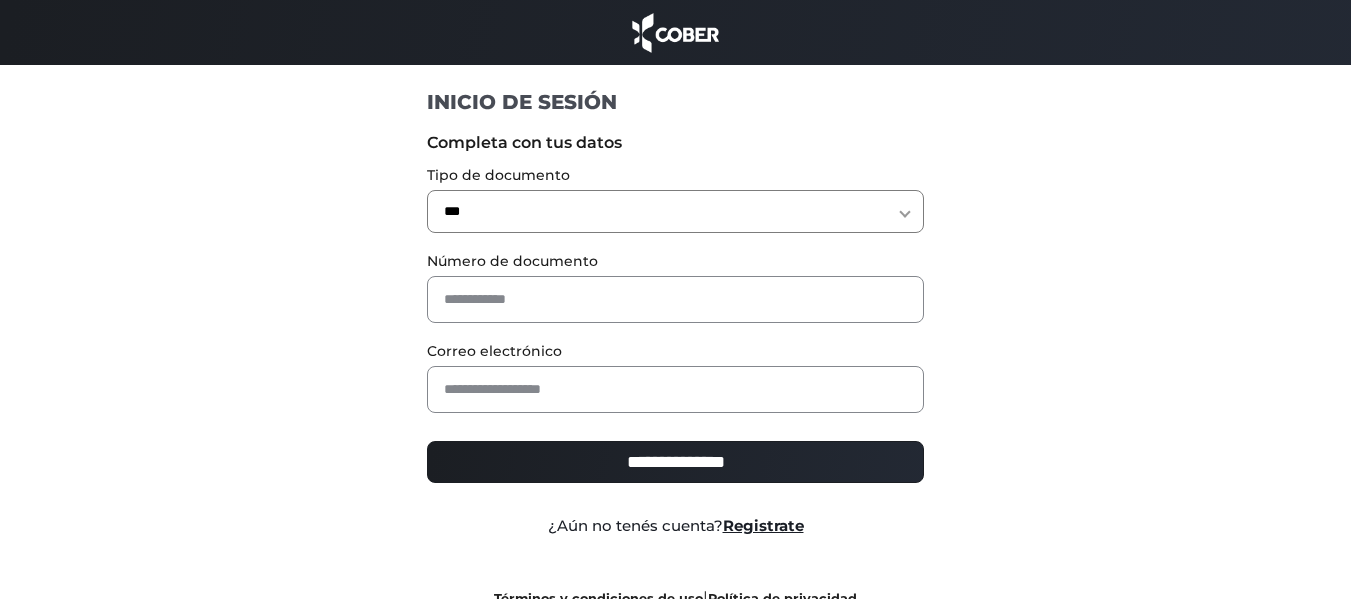 click on "**********" at bounding box center [675, 211] 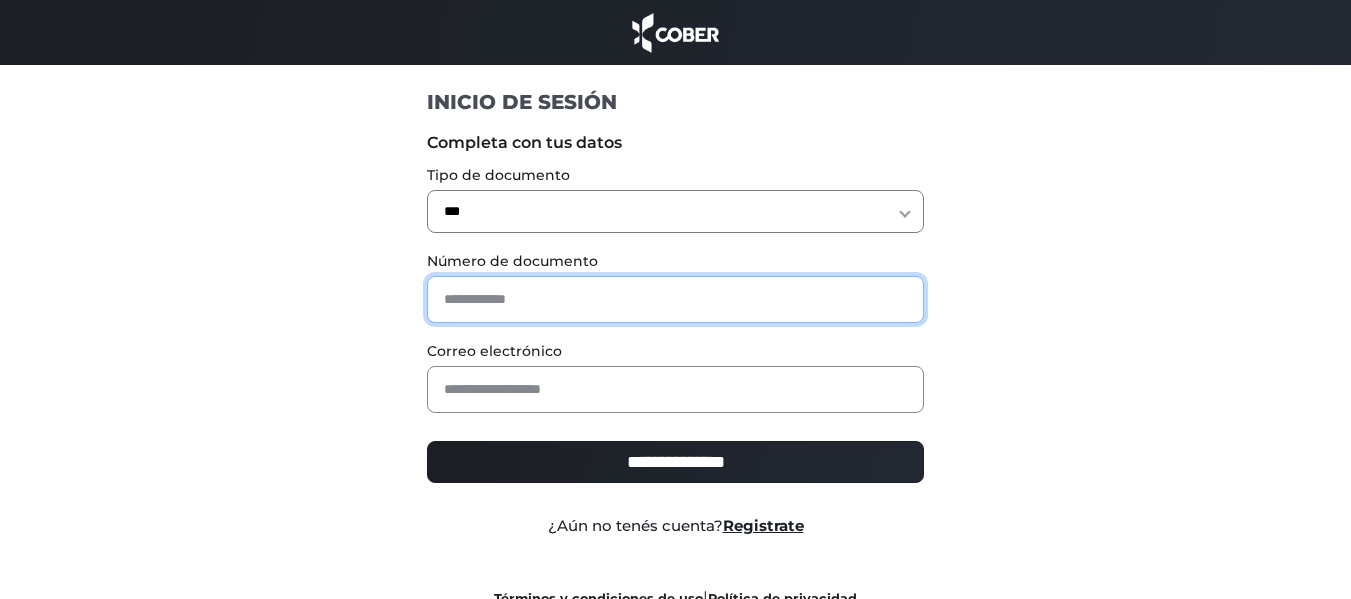 click at bounding box center (675, 299) 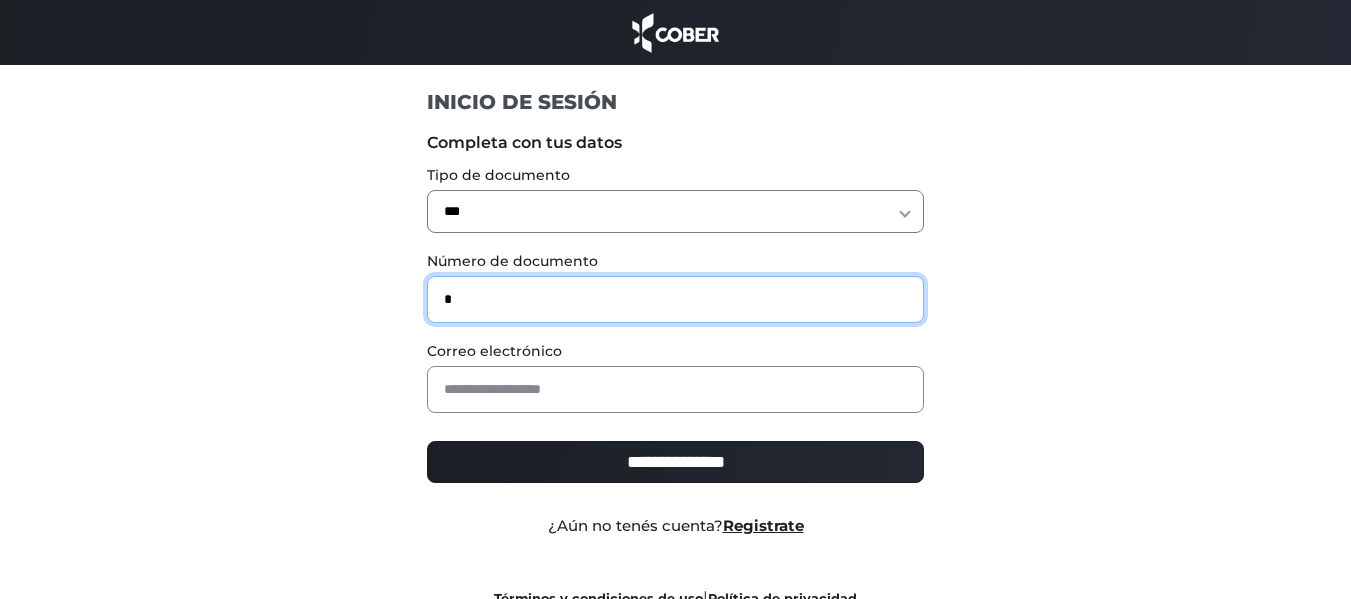 type on "*" 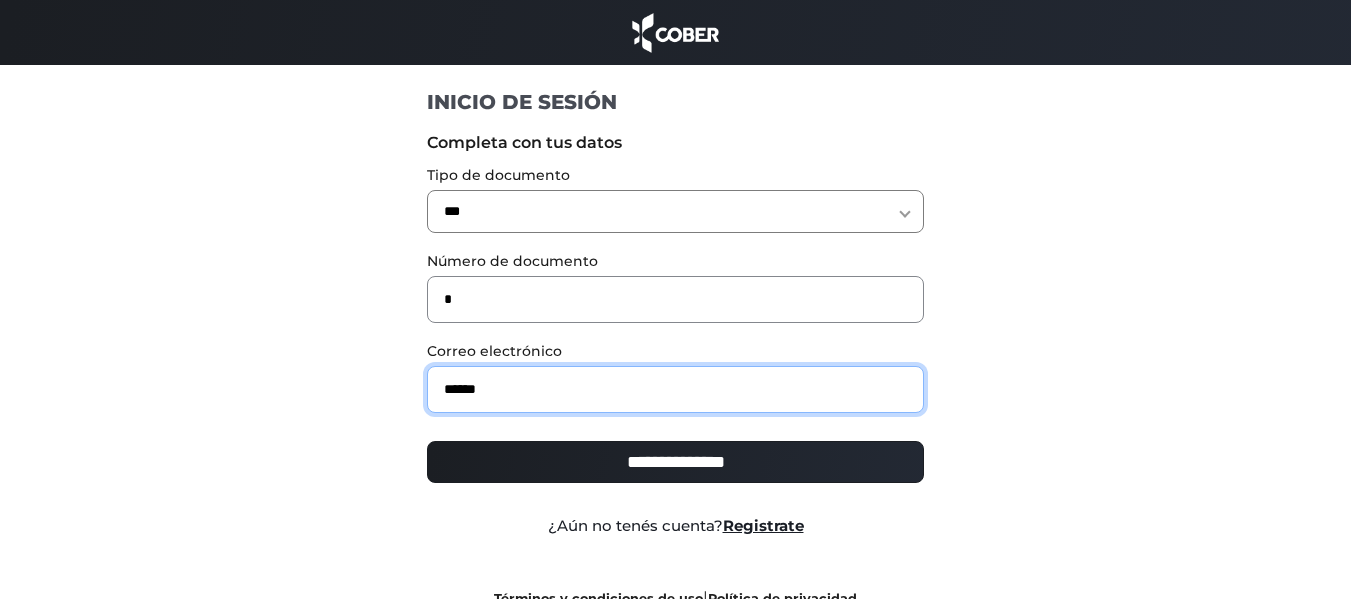 type on "**********" 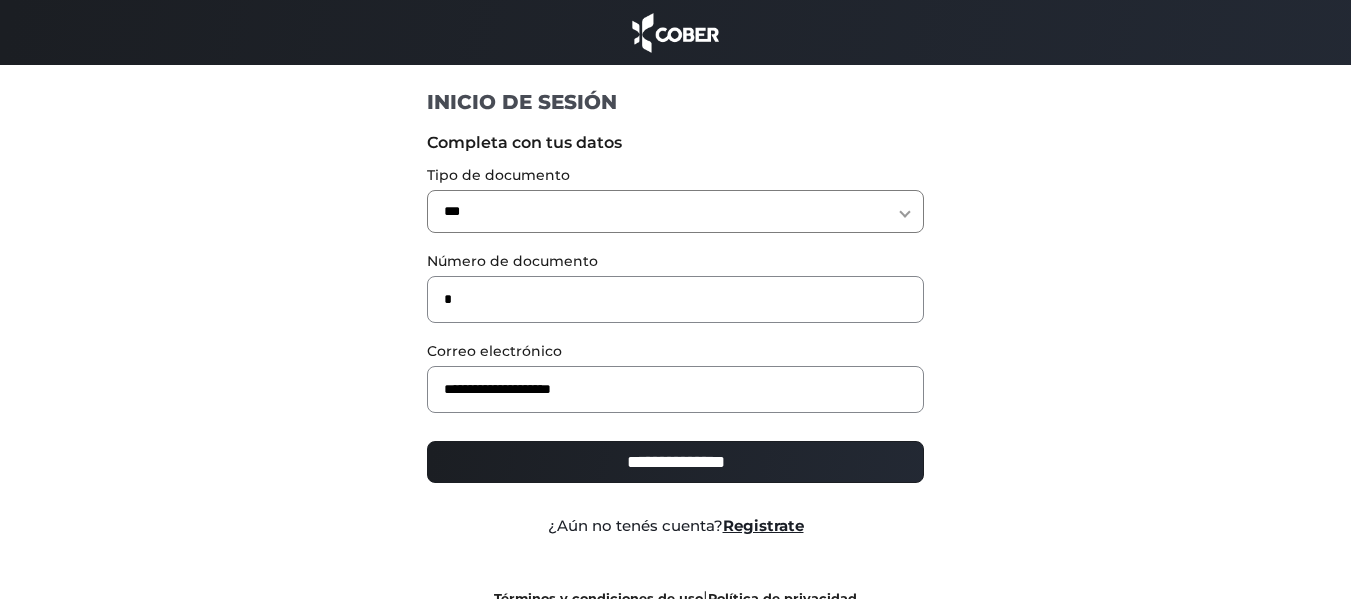 click on "**********" at bounding box center (675, 462) 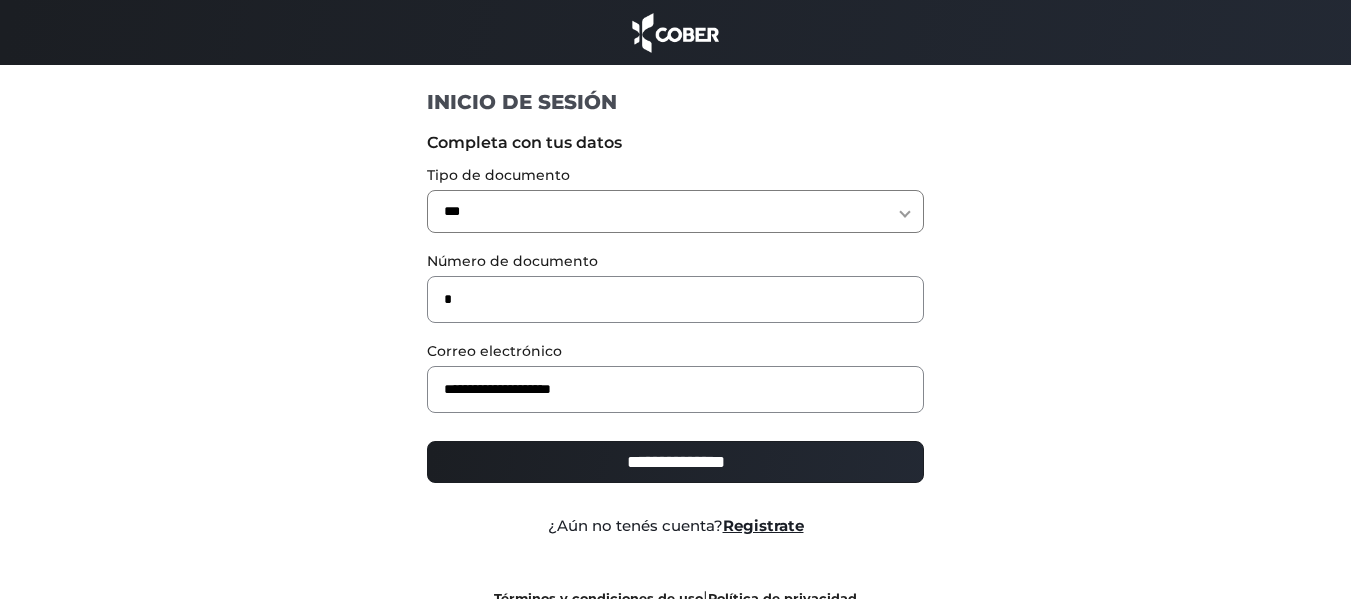 type on "**********" 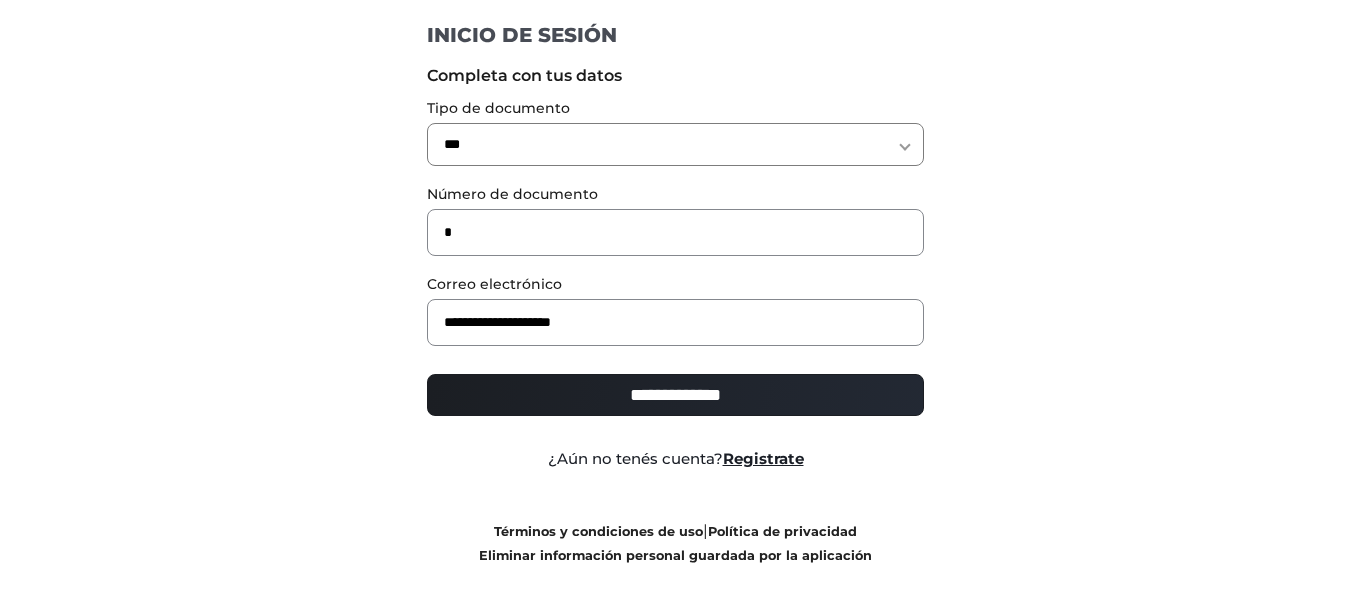 scroll, scrollTop: 77, scrollLeft: 0, axis: vertical 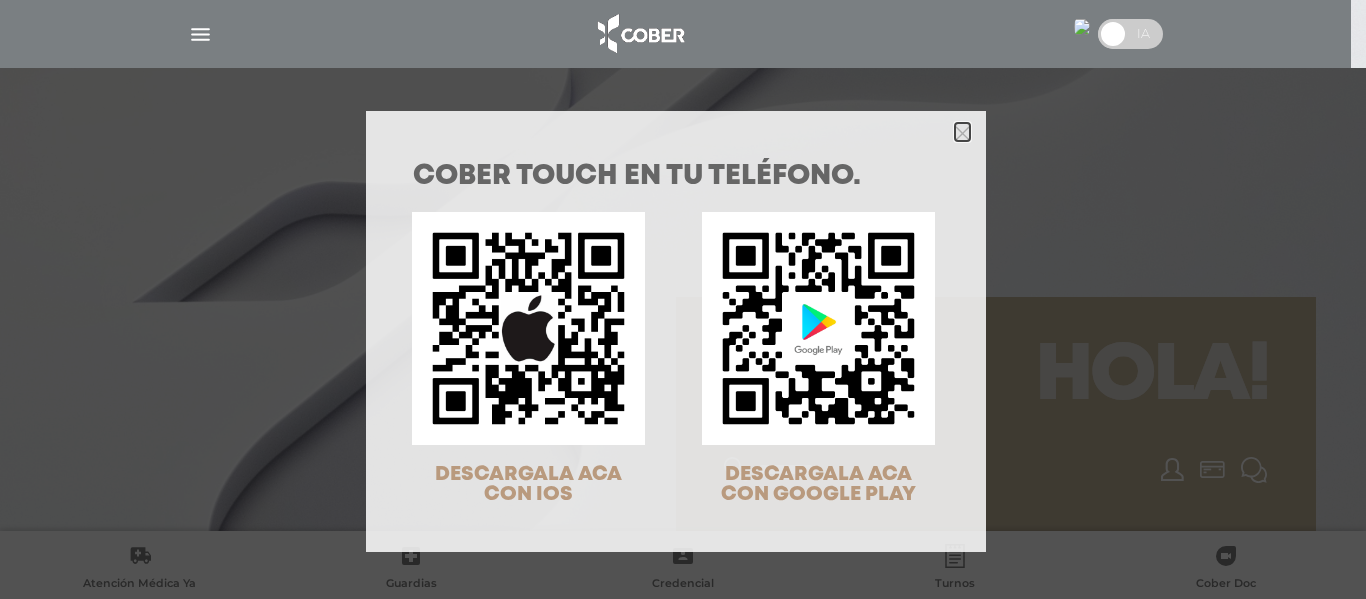 click 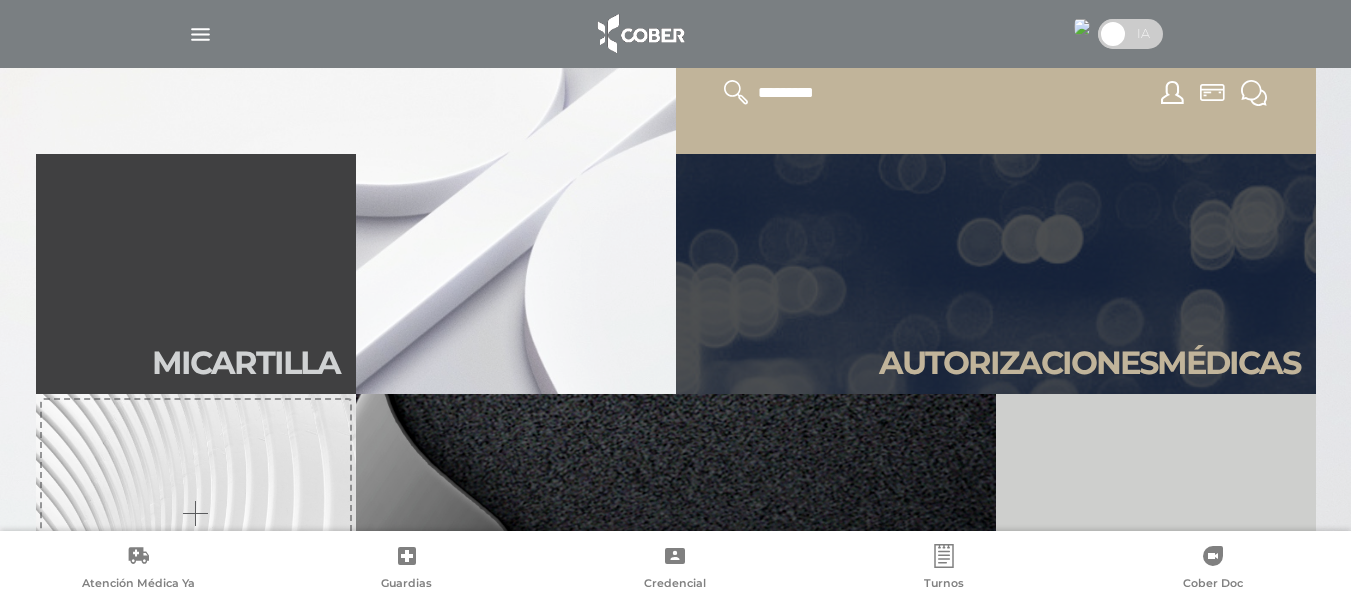 scroll, scrollTop: 378, scrollLeft: 0, axis: vertical 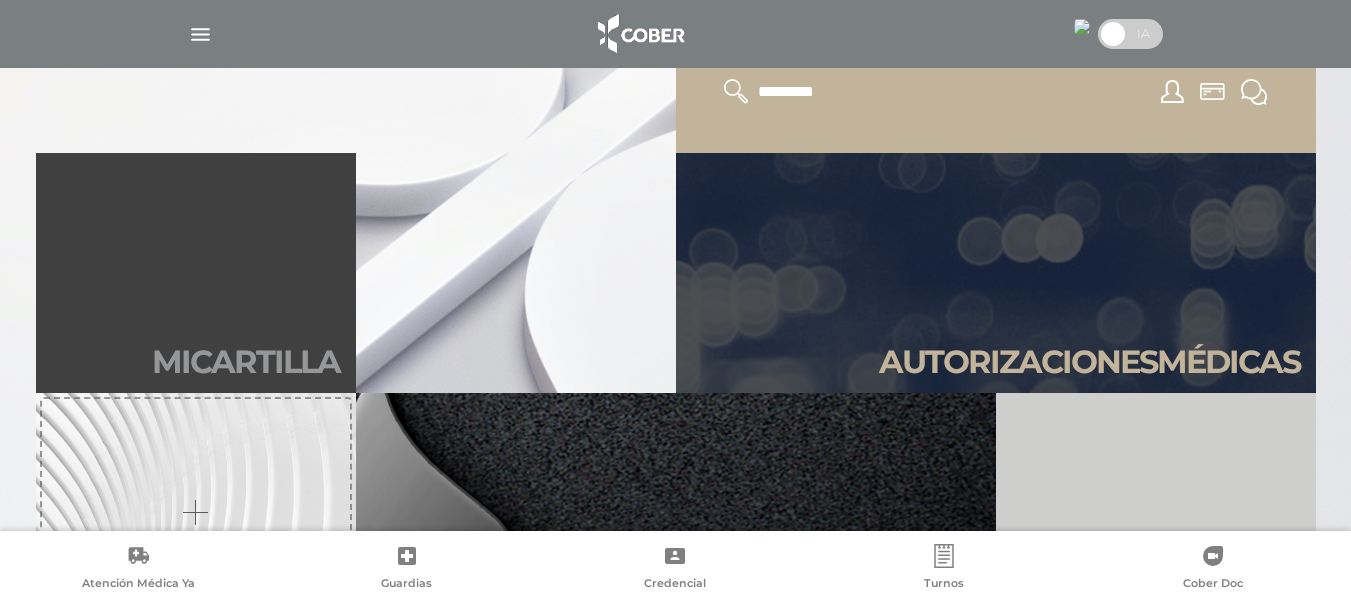 click on "Mi  car tilla" at bounding box center [196, 273] 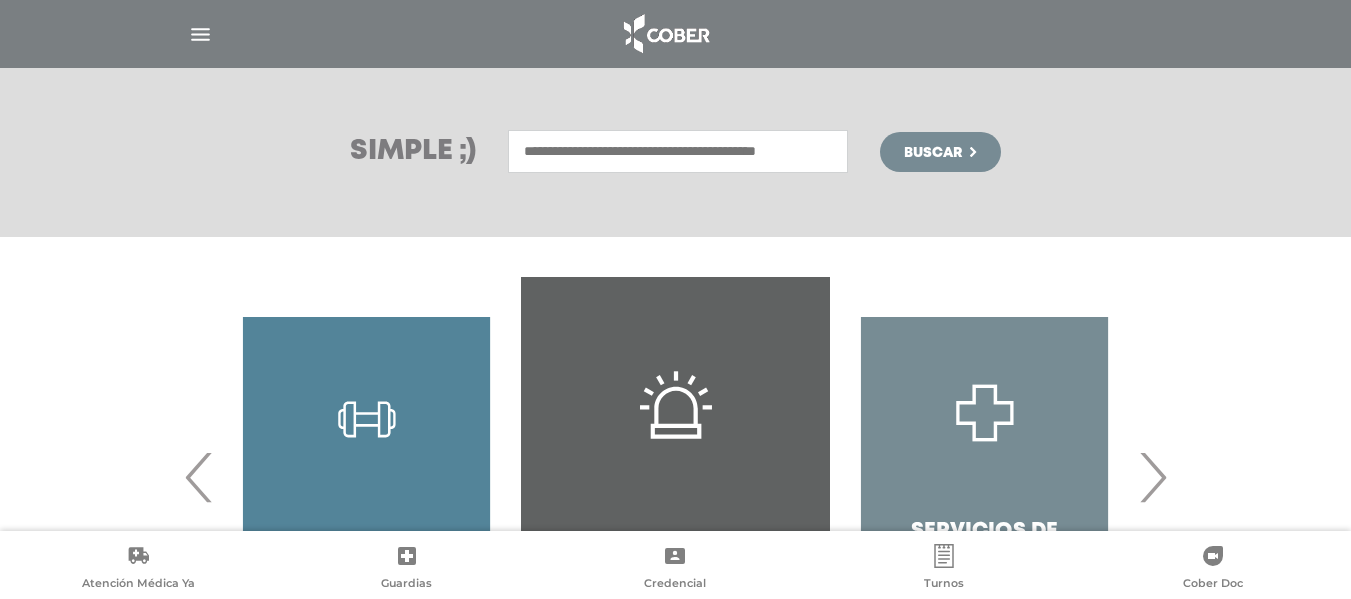 scroll, scrollTop: 428, scrollLeft: 0, axis: vertical 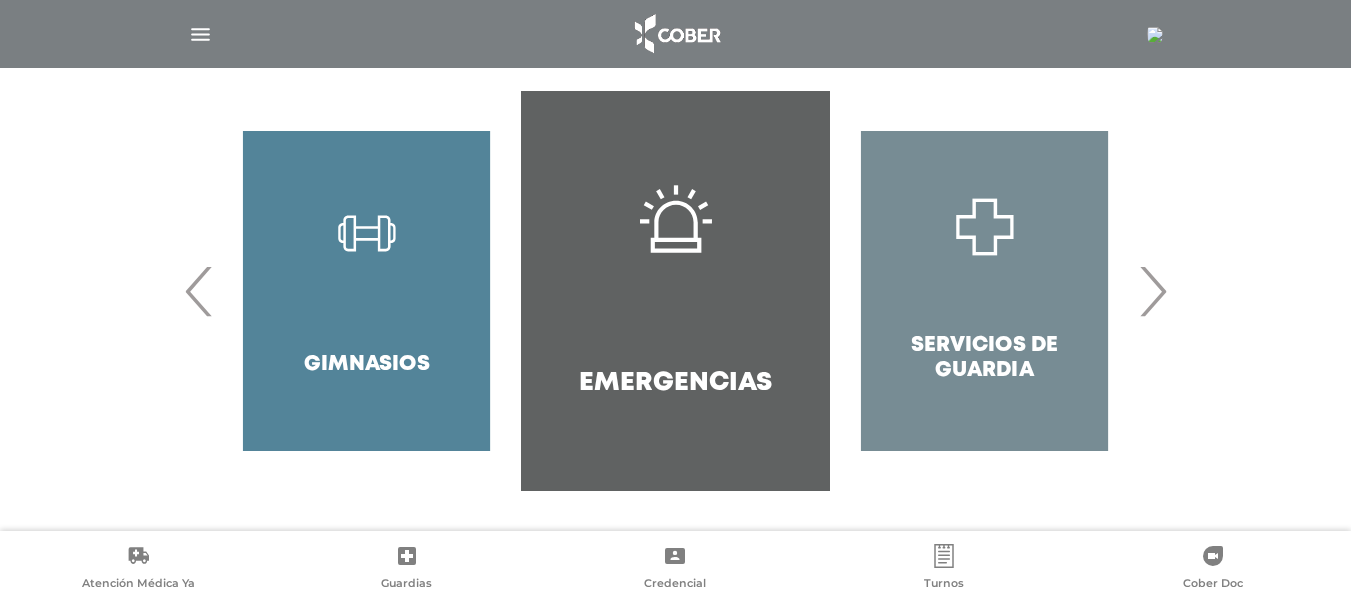 click on "›" at bounding box center (1152, 291) 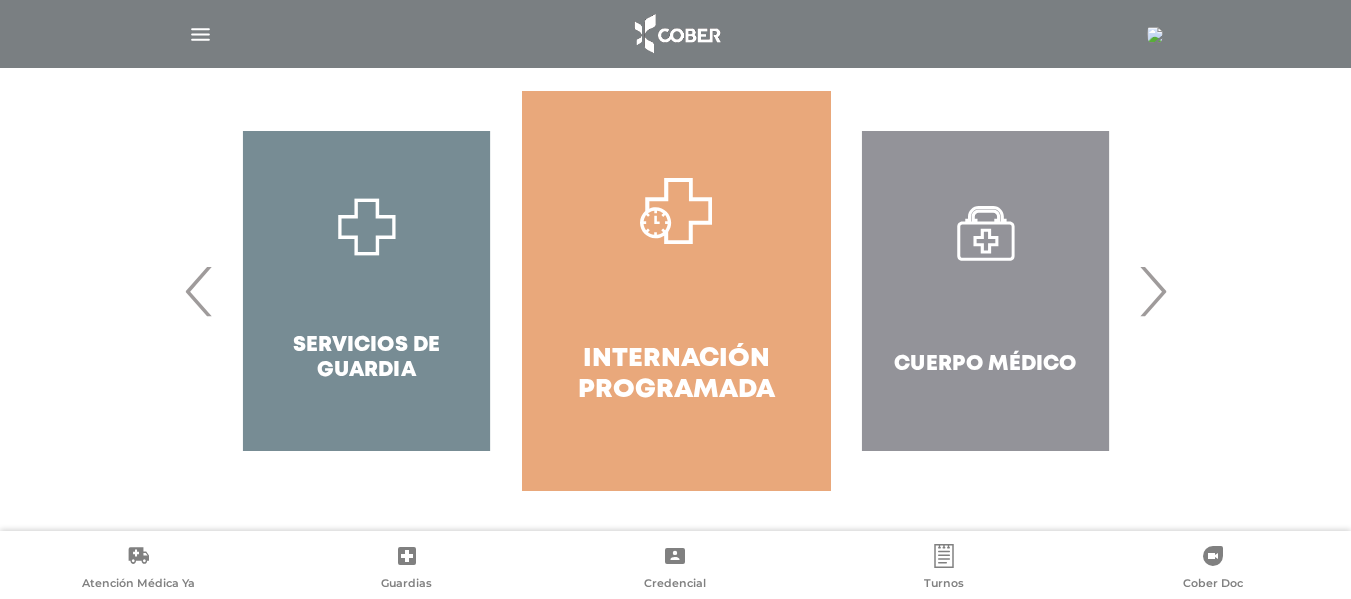 click on "›" at bounding box center (1152, 291) 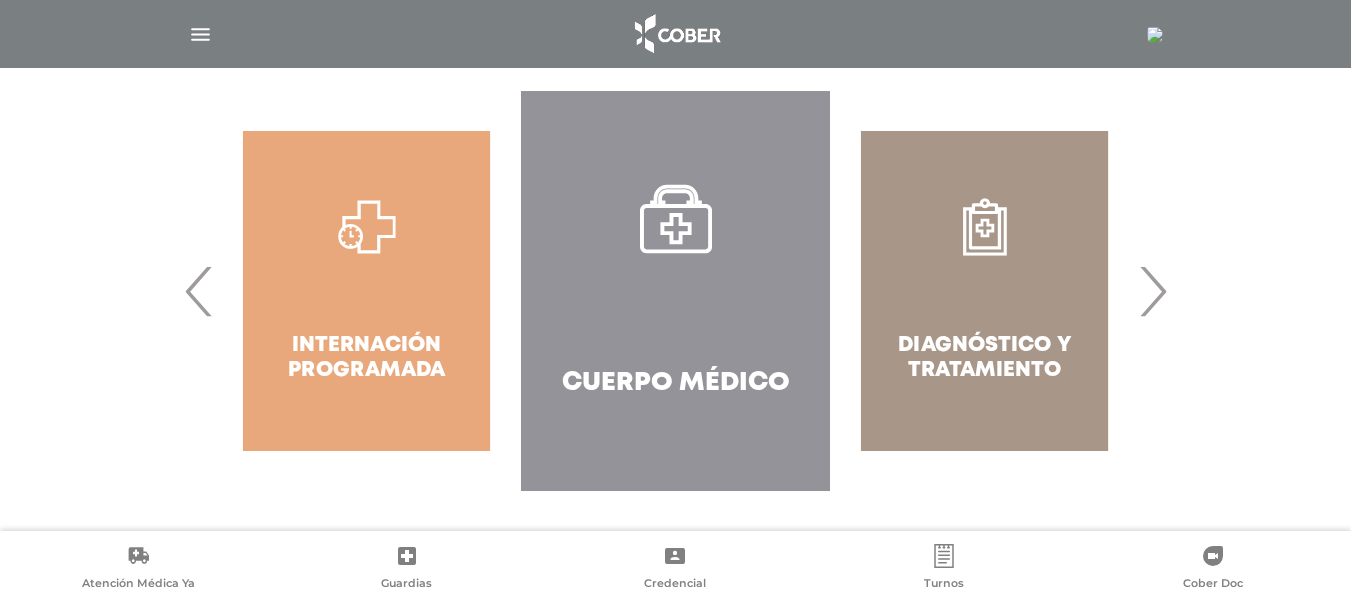 click on "Cuerpo Médico" at bounding box center (675, 291) 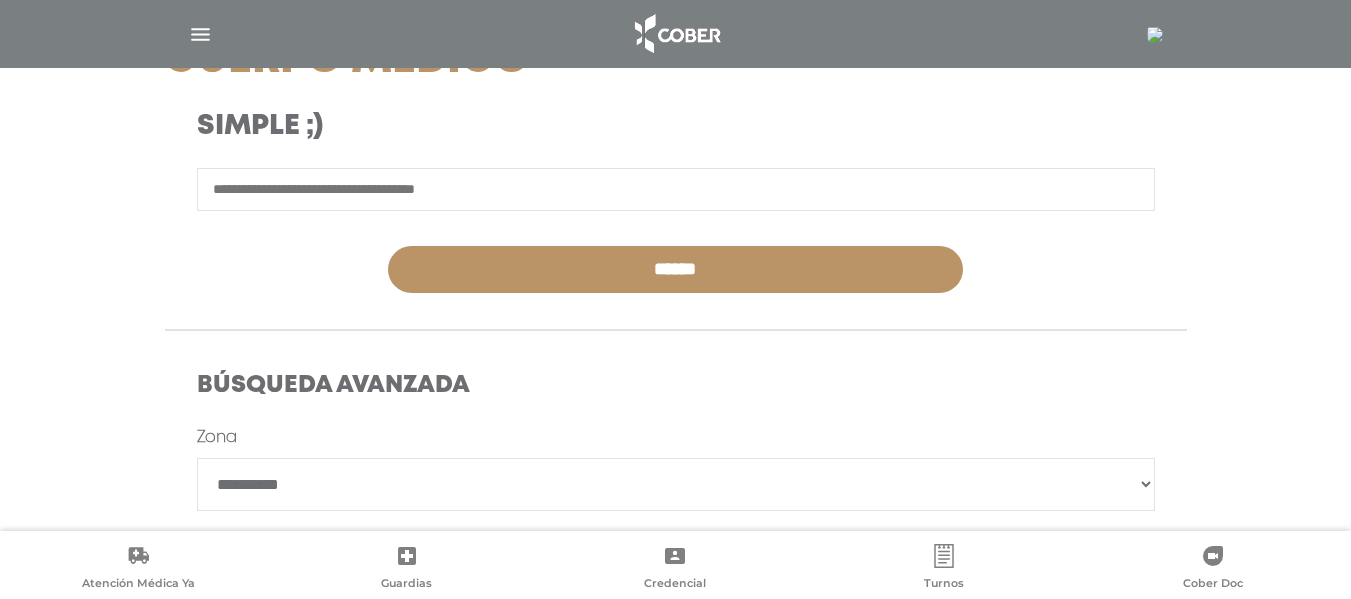 scroll, scrollTop: 325, scrollLeft: 0, axis: vertical 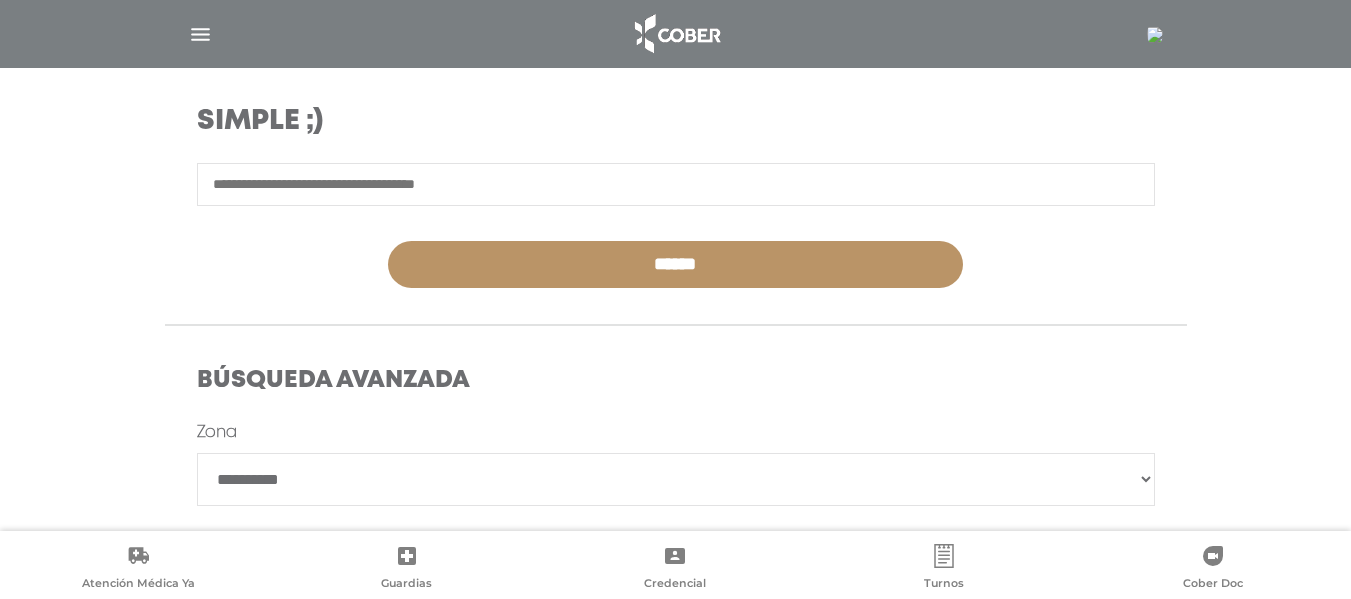click on "**********" at bounding box center (676, 479) 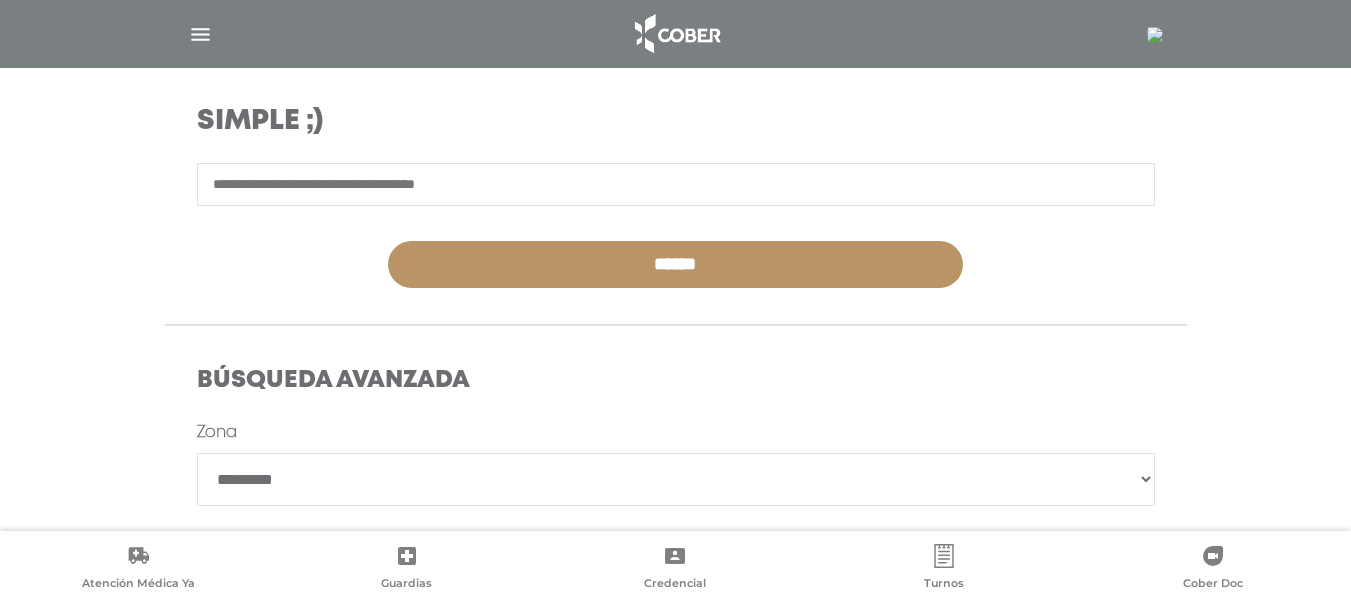 click on "**********" at bounding box center [676, 479] 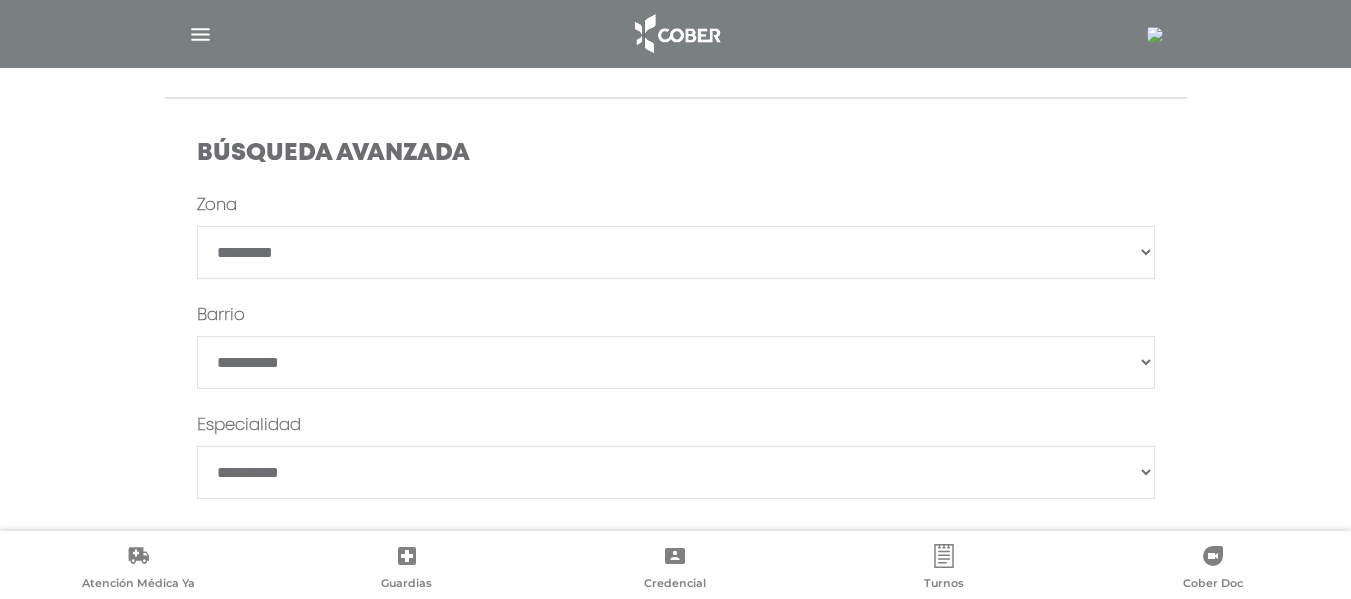 scroll, scrollTop: 652, scrollLeft: 0, axis: vertical 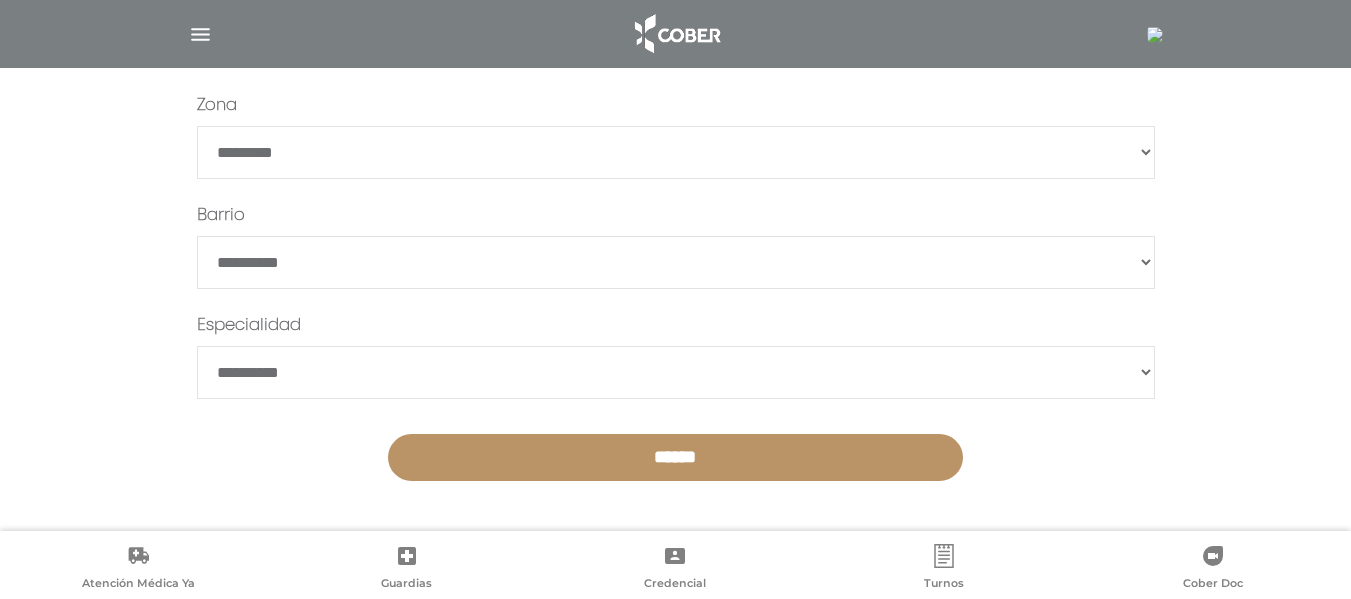 click on "******" at bounding box center [675, 457] 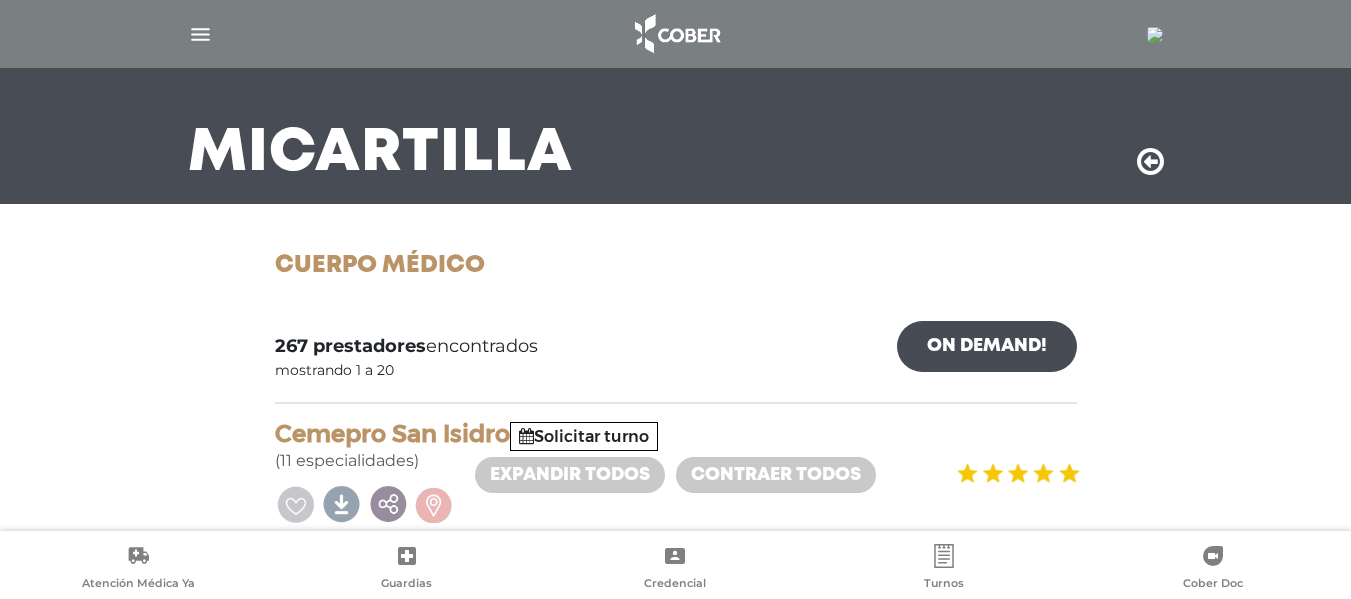 scroll, scrollTop: 0, scrollLeft: 0, axis: both 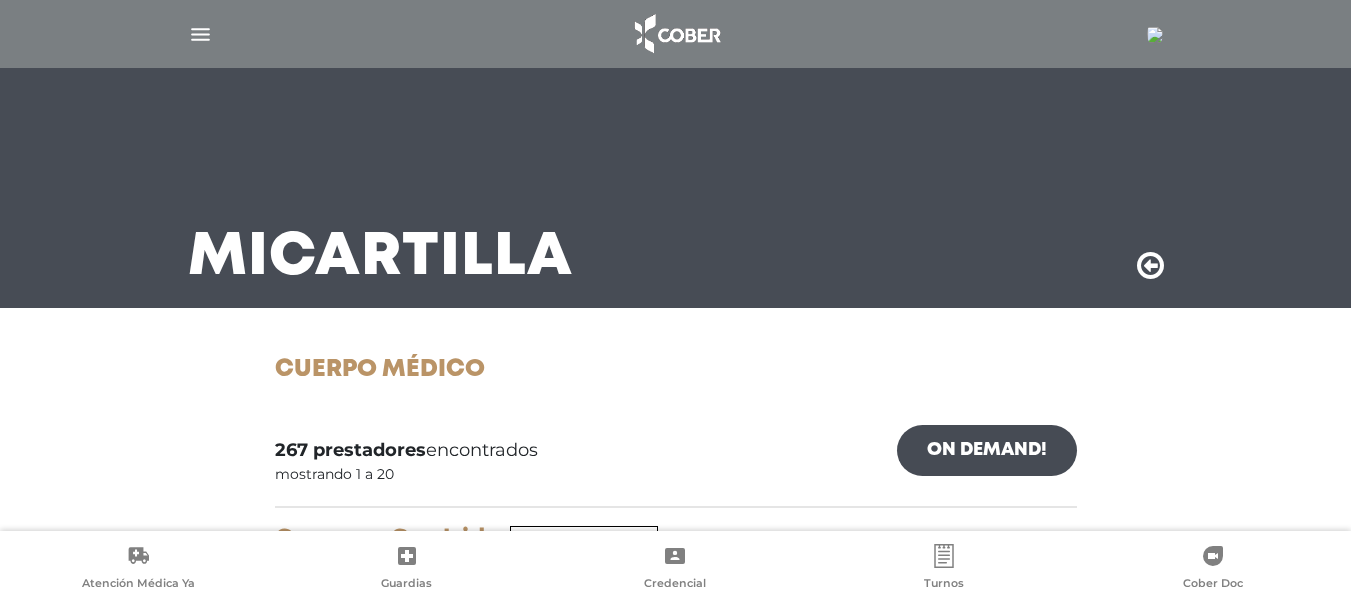 click on "Mi  Cartilla" at bounding box center [676, 188] 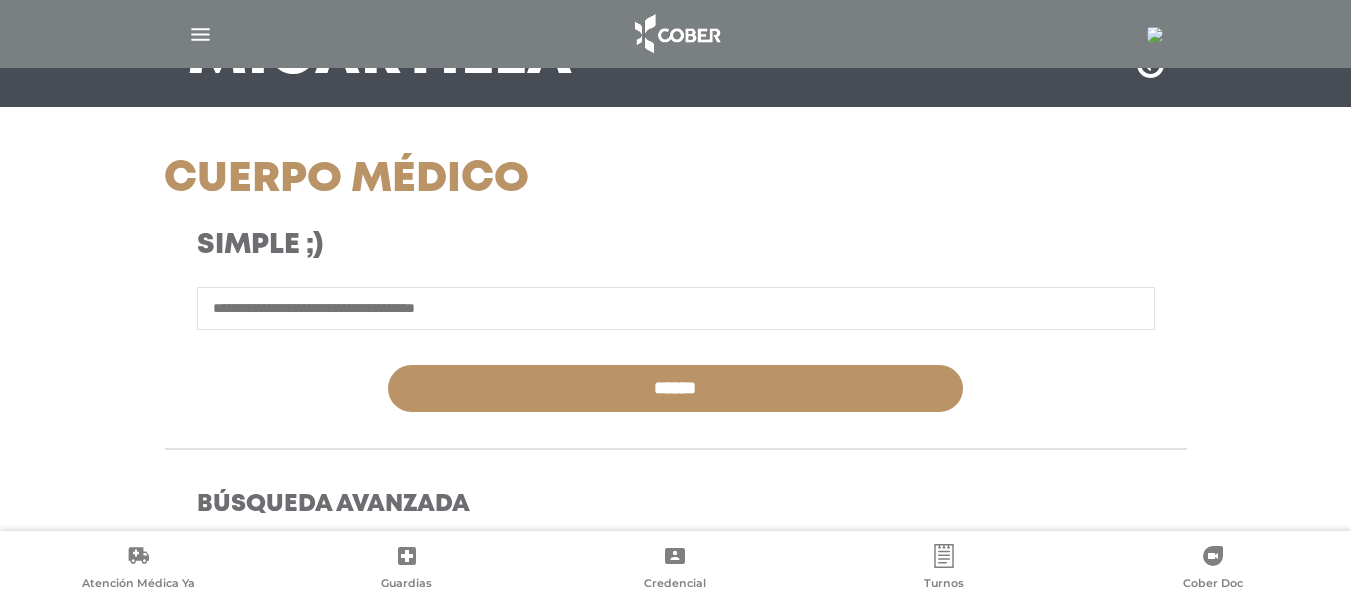 scroll, scrollTop: 0, scrollLeft: 0, axis: both 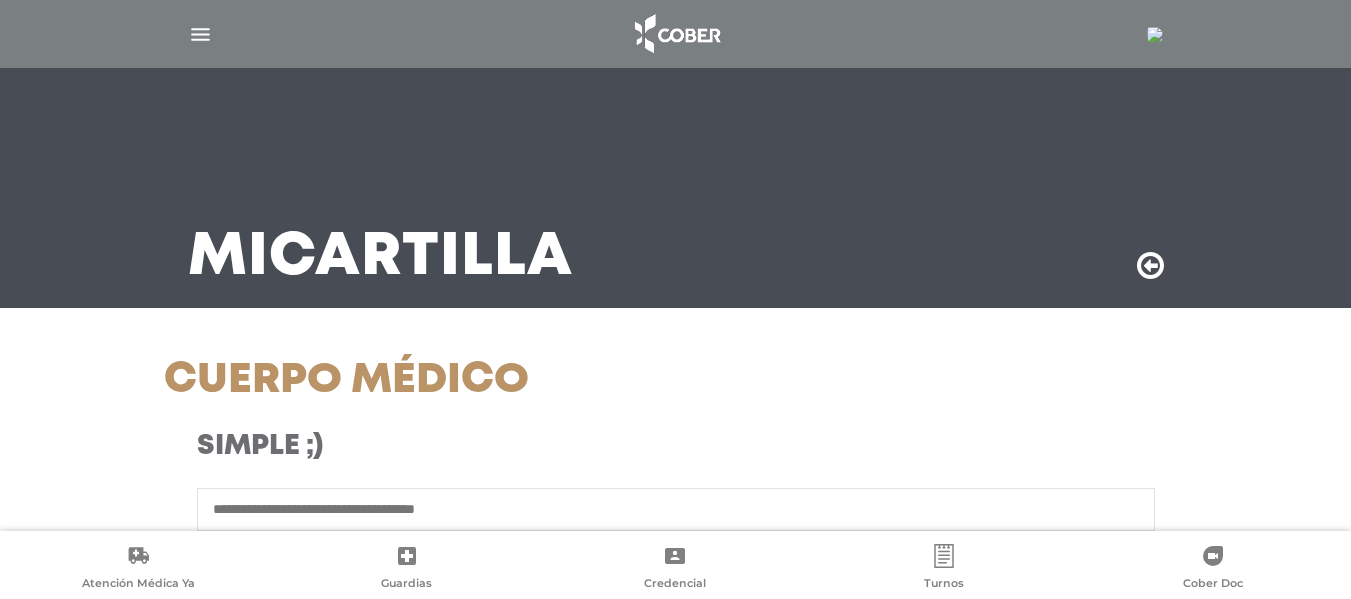 click at bounding box center (1150, 266) 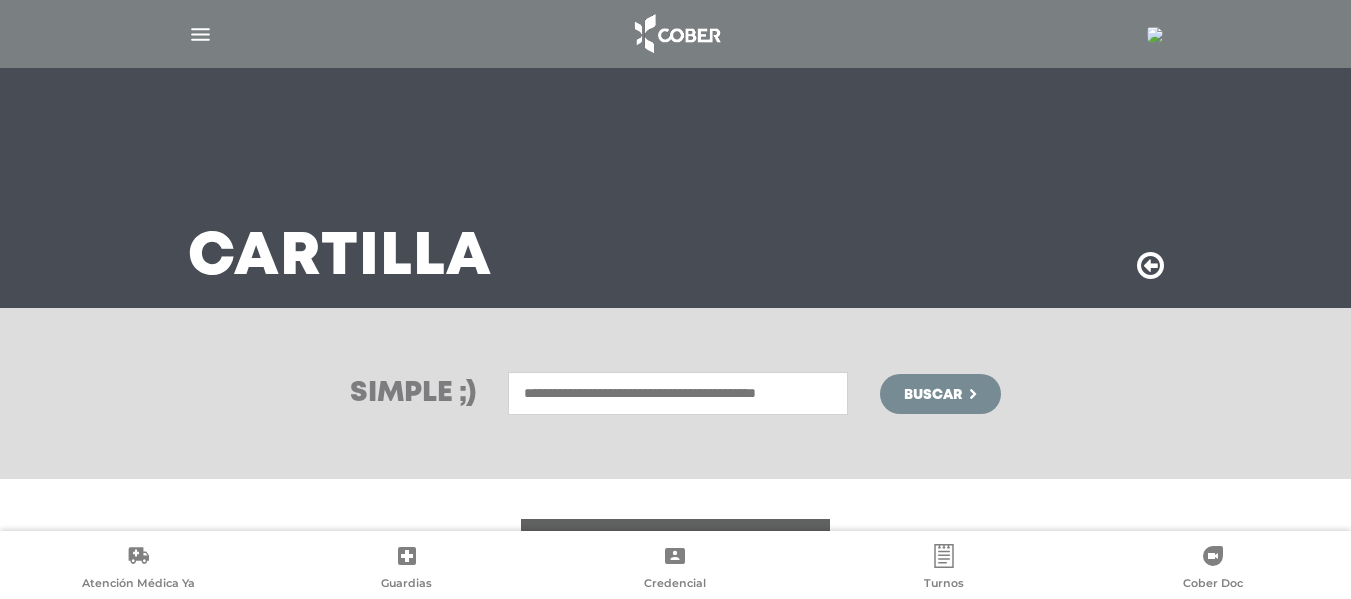 scroll, scrollTop: 428, scrollLeft: 0, axis: vertical 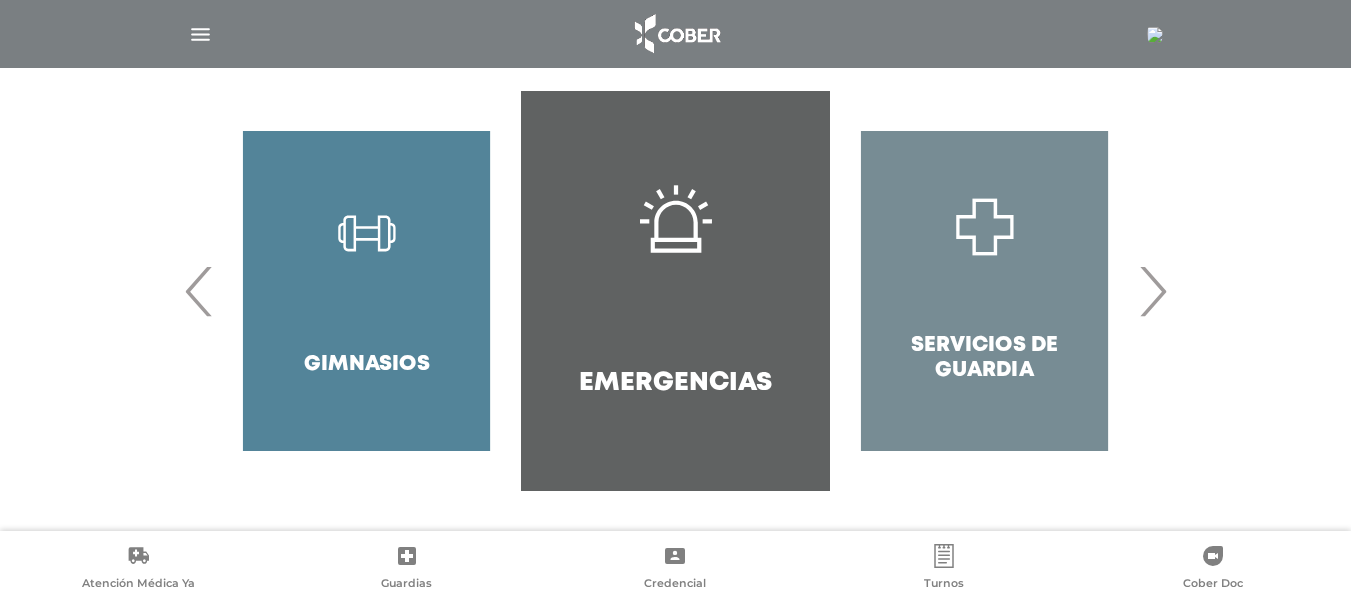 click on "›" at bounding box center [1152, 291] 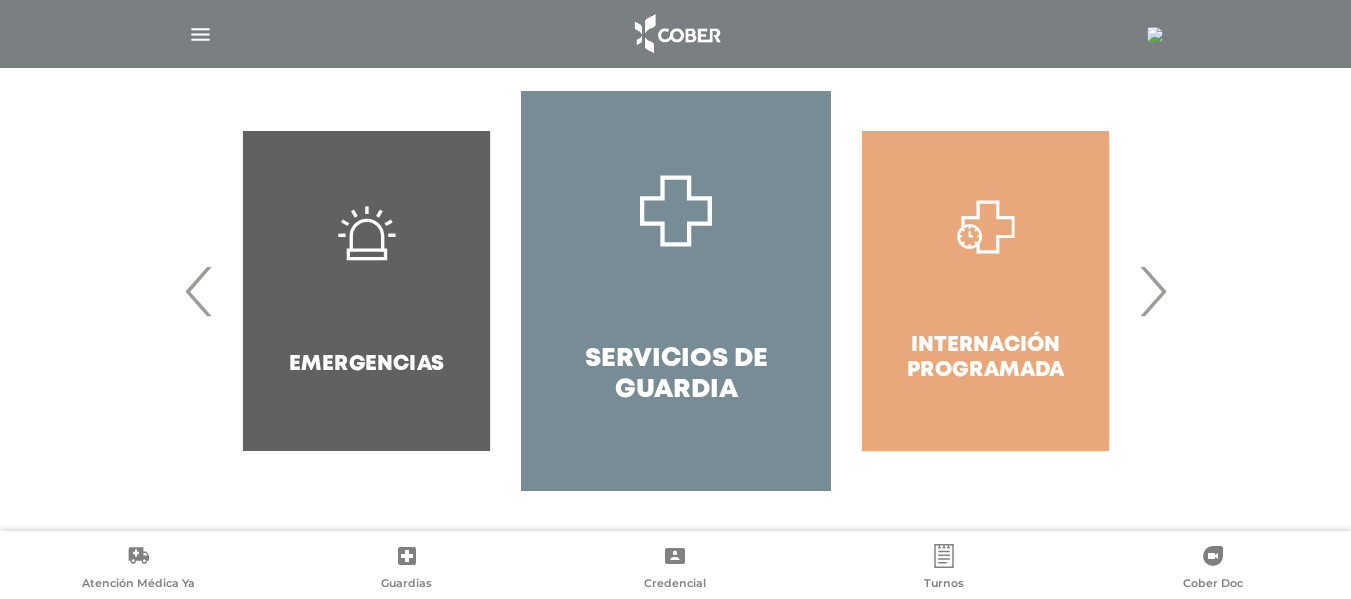 click on "›" at bounding box center [1152, 291] 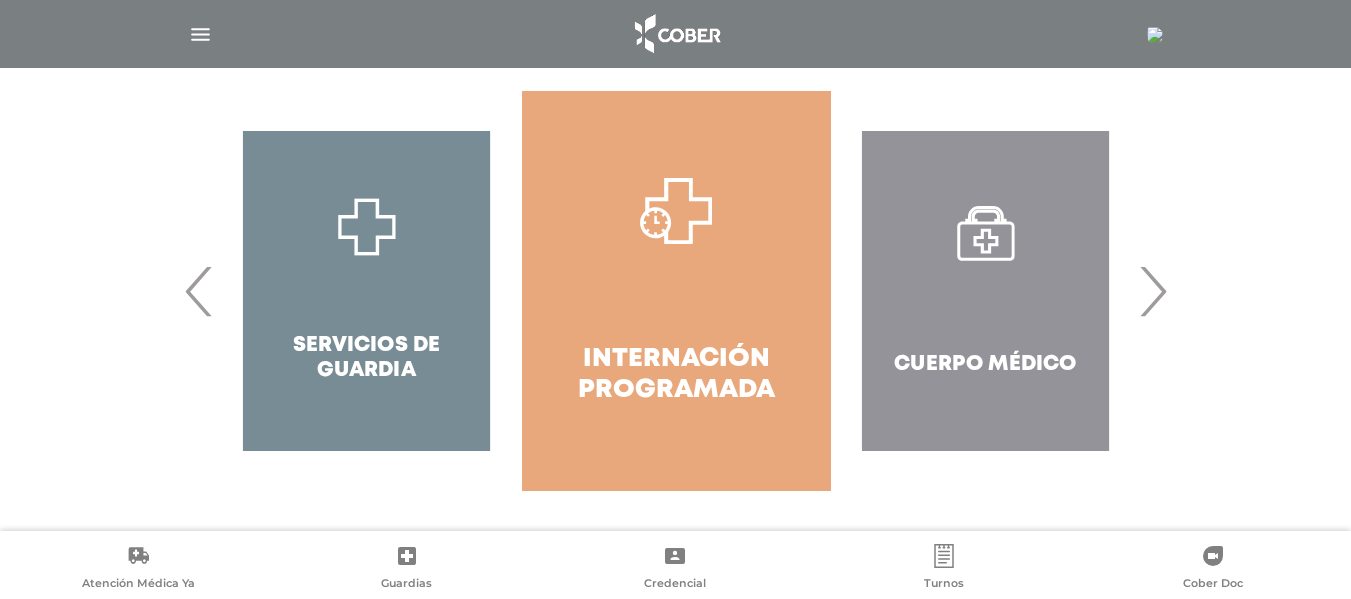 click on "›" at bounding box center (1152, 291) 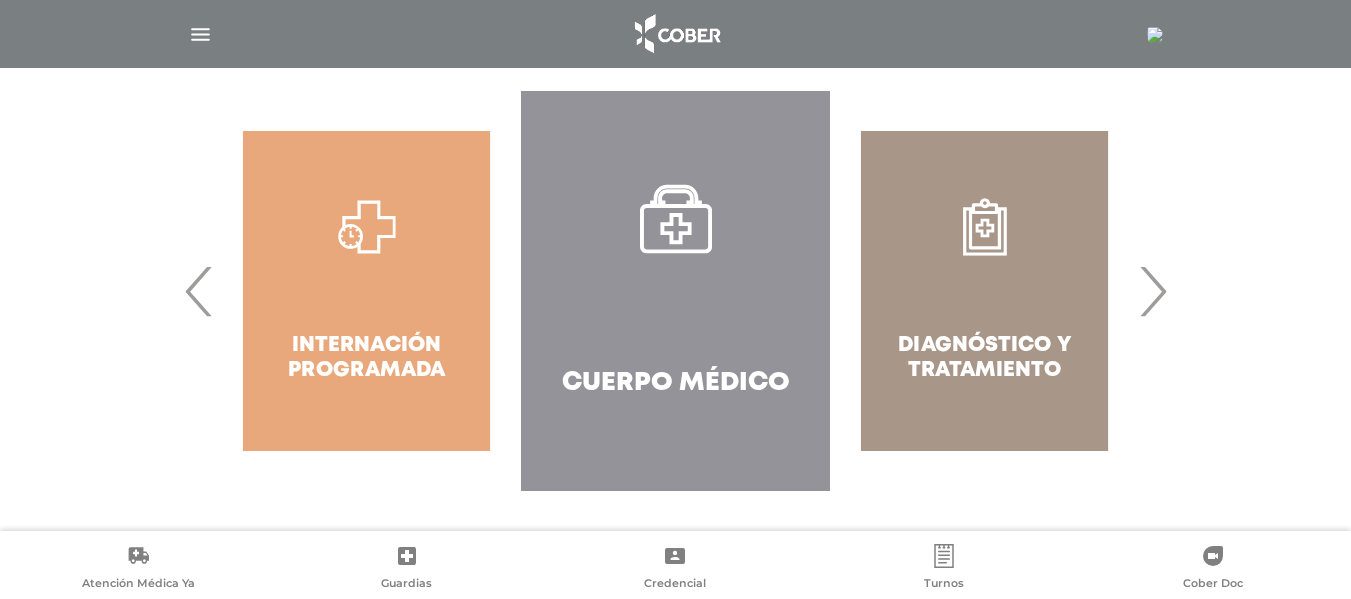 click on "›" at bounding box center [1152, 291] 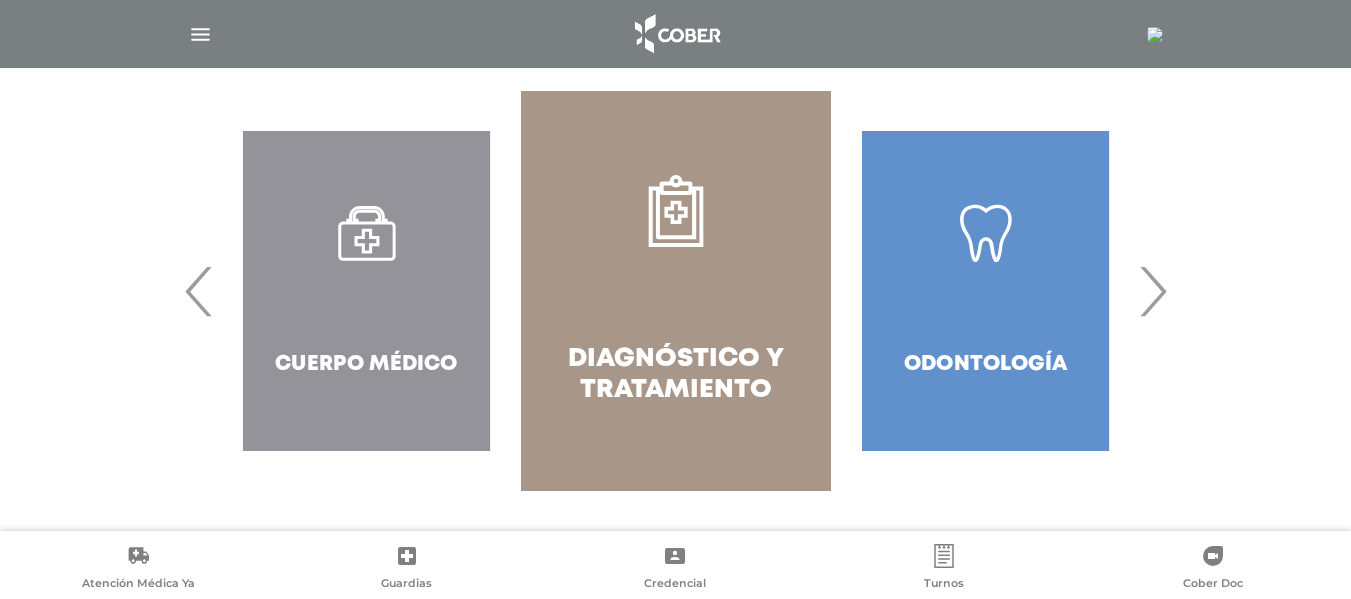 click on "Diagnóstico y Tratamiento" at bounding box center [675, 291] 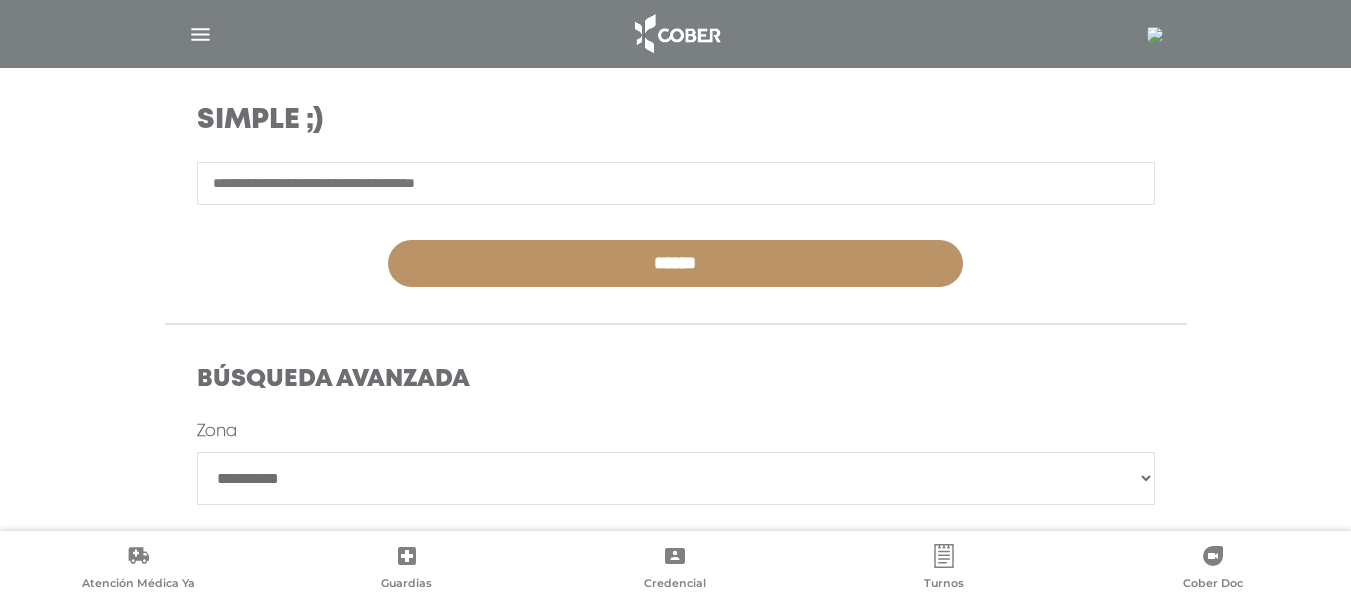 scroll, scrollTop: 327, scrollLeft: 0, axis: vertical 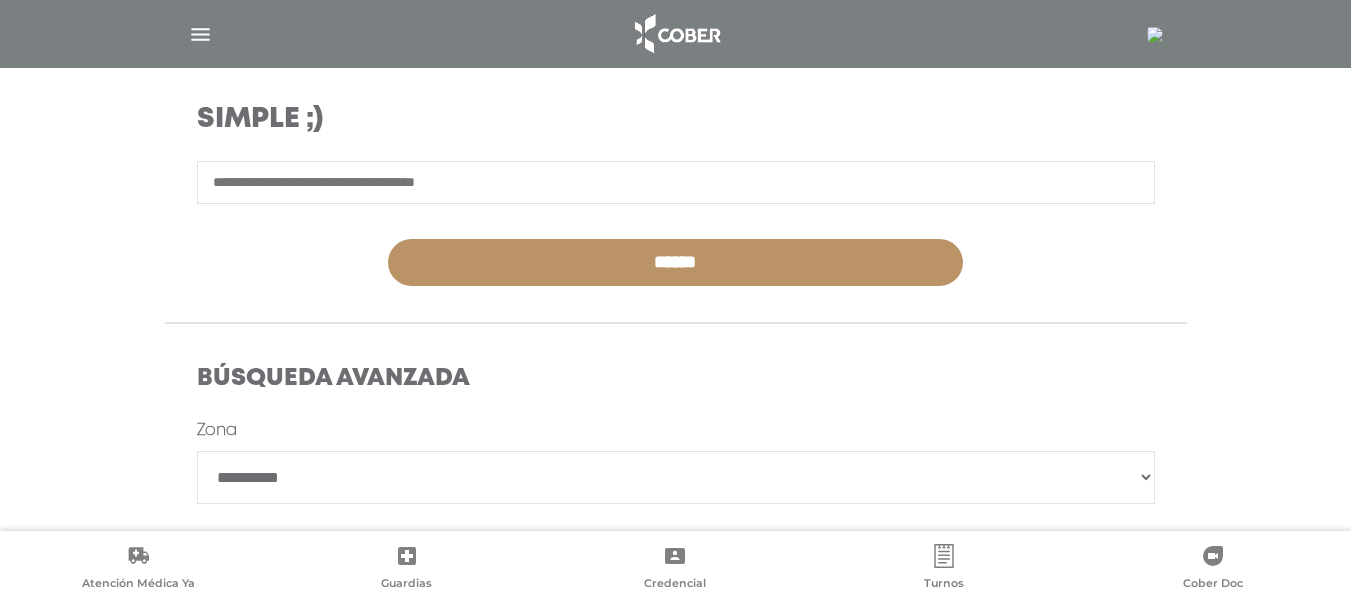 click on "**********" at bounding box center [676, 477] 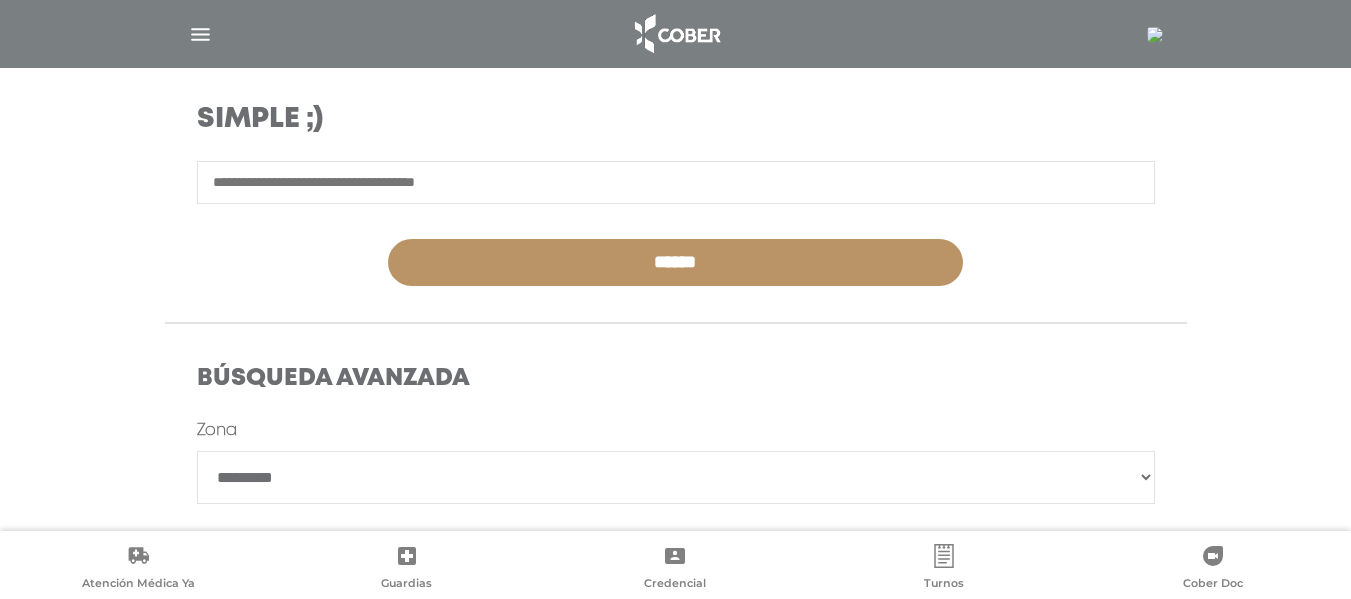 click on "**********" at bounding box center (676, 477) 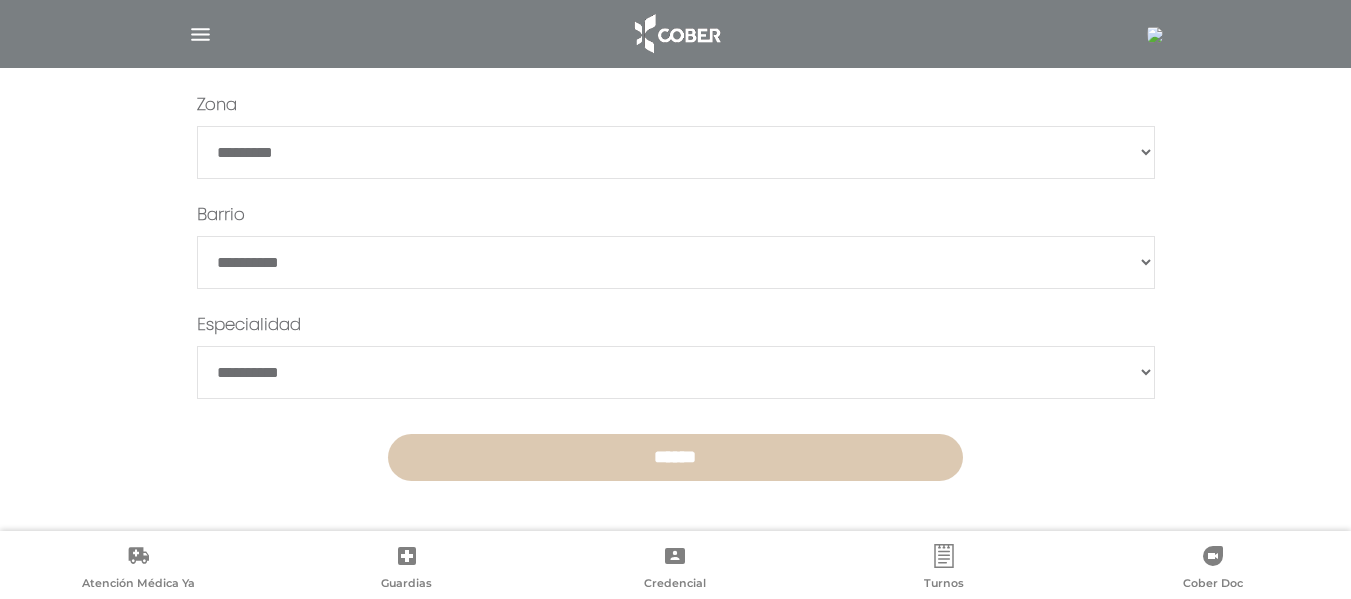 click on "******" at bounding box center [675, 457] 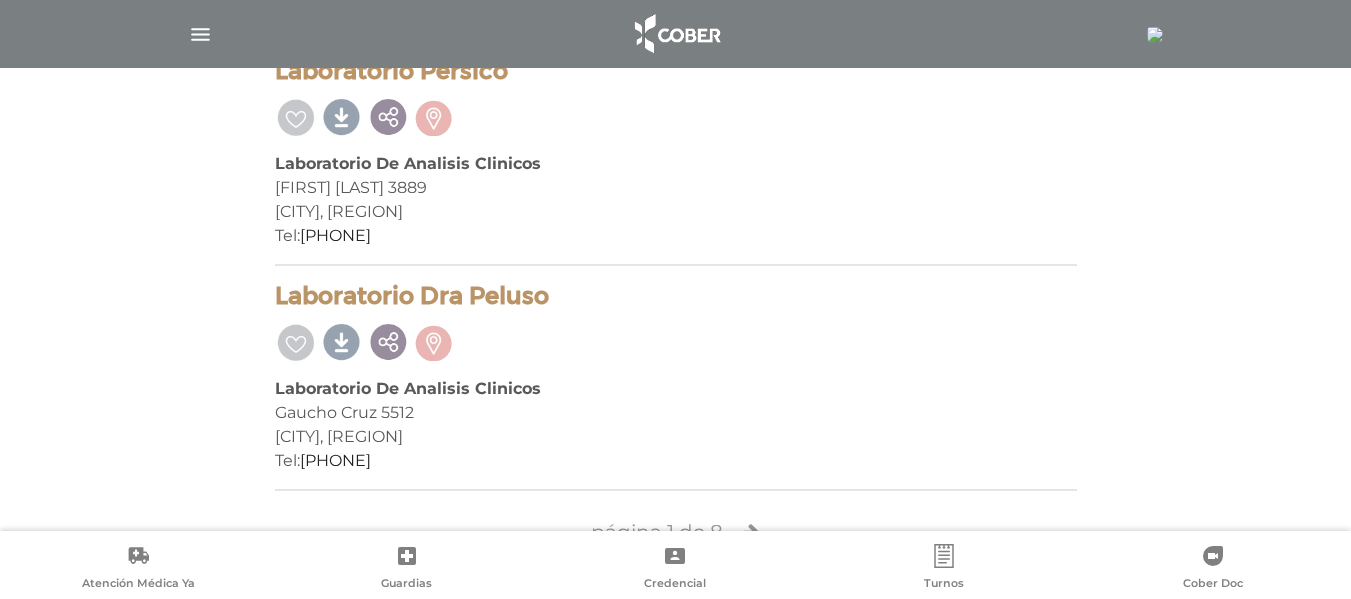 scroll, scrollTop: 4756, scrollLeft: 0, axis: vertical 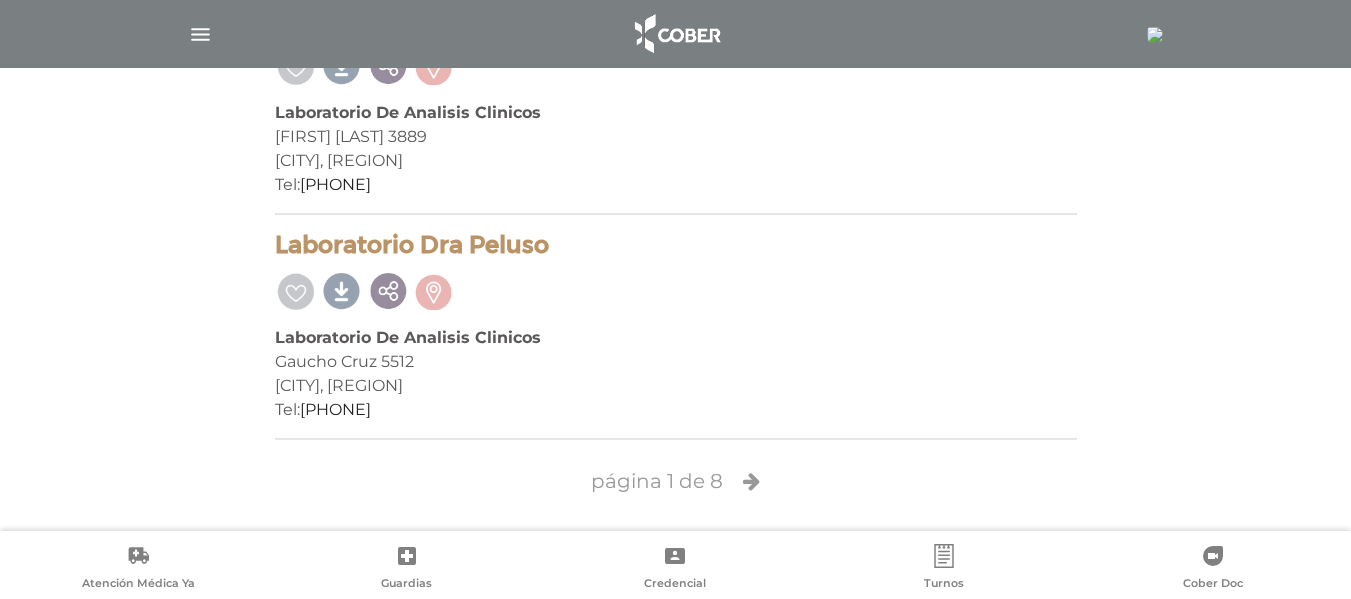 click on "página 1 de 8" at bounding box center [676, 481] 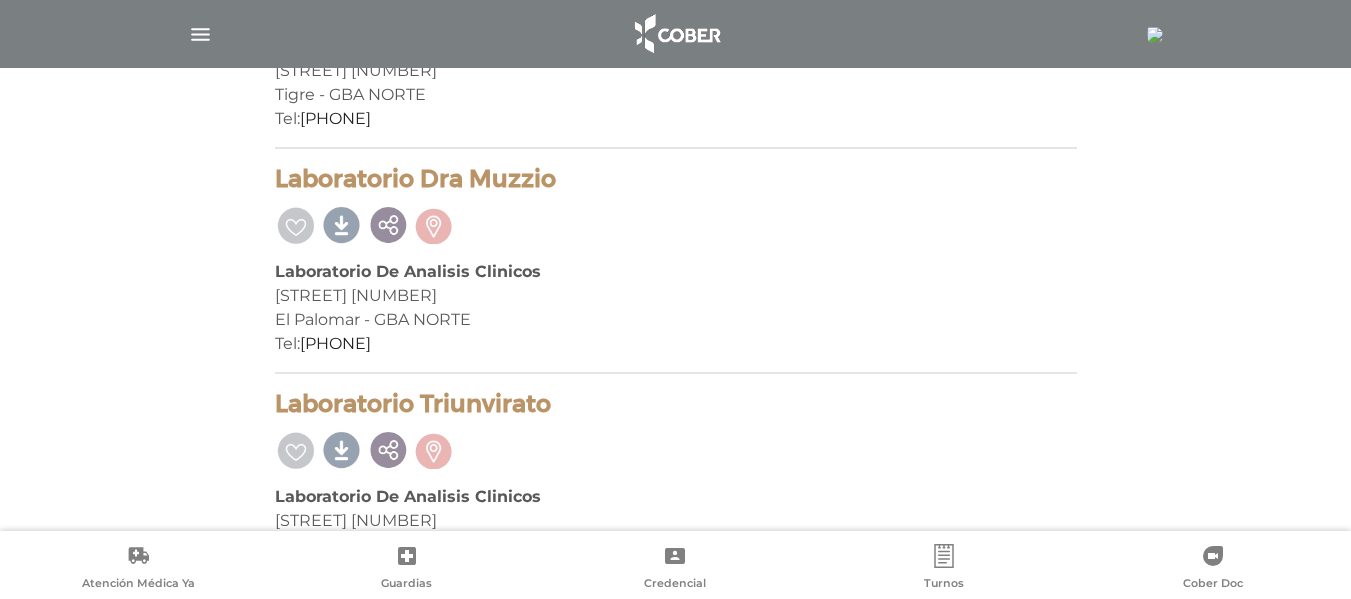 scroll, scrollTop: 4636, scrollLeft: 0, axis: vertical 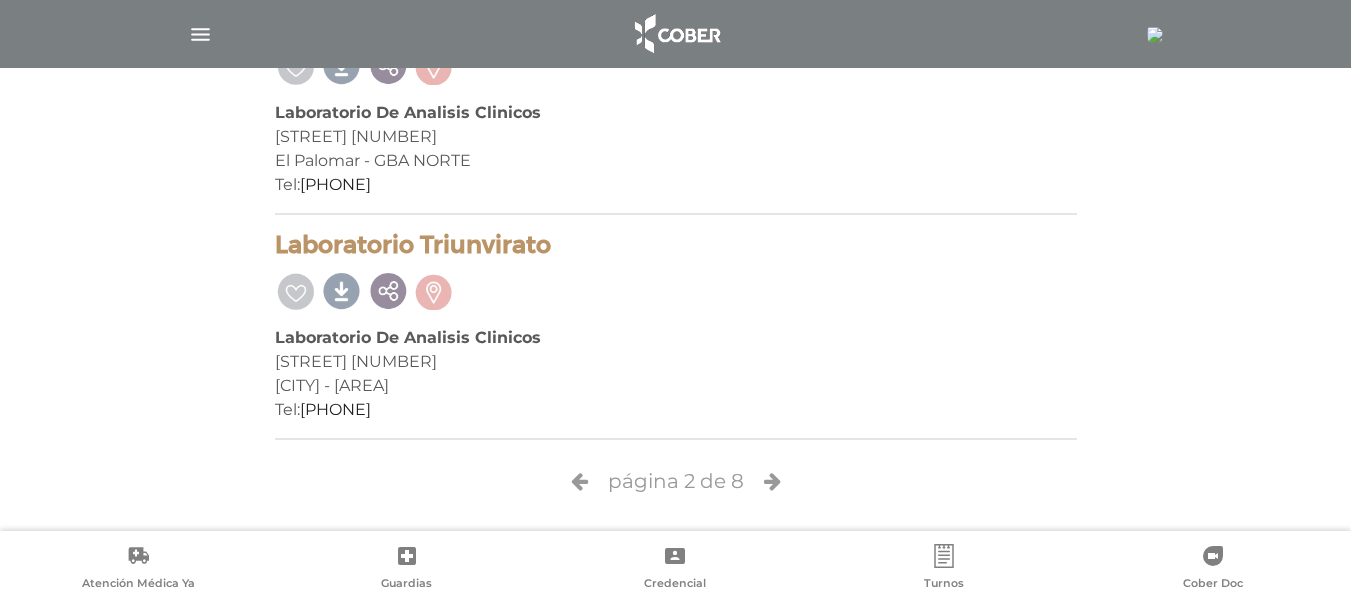 click at bounding box center (772, 481) 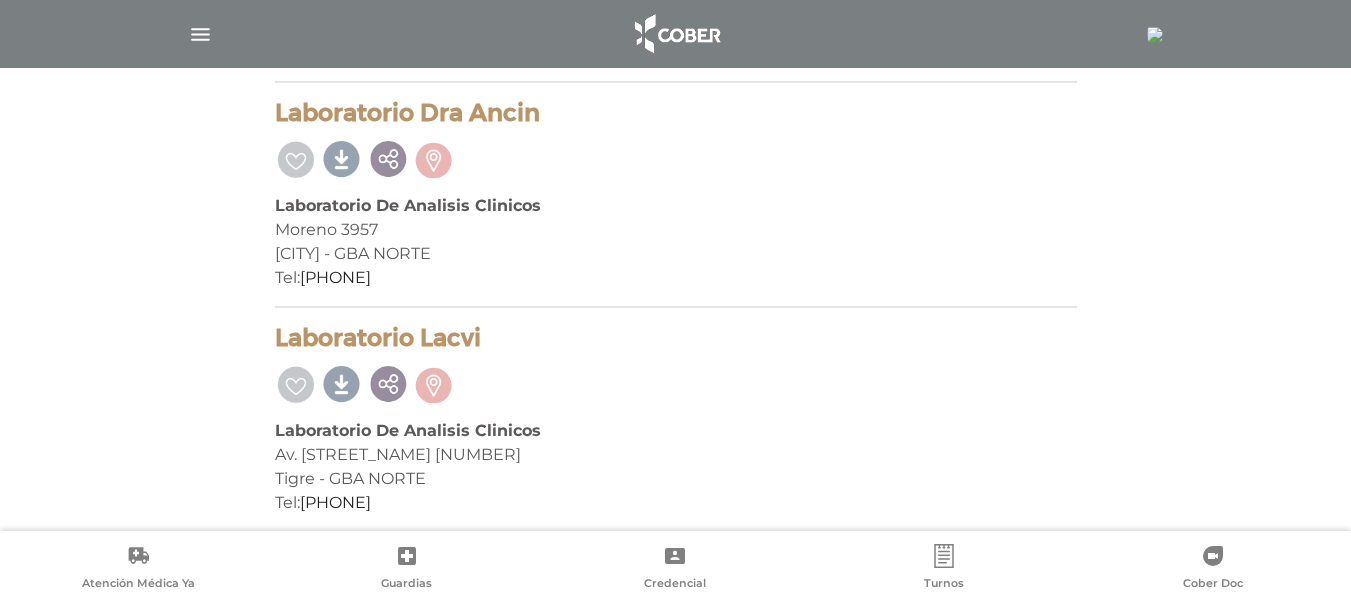 scroll, scrollTop: 4756, scrollLeft: 0, axis: vertical 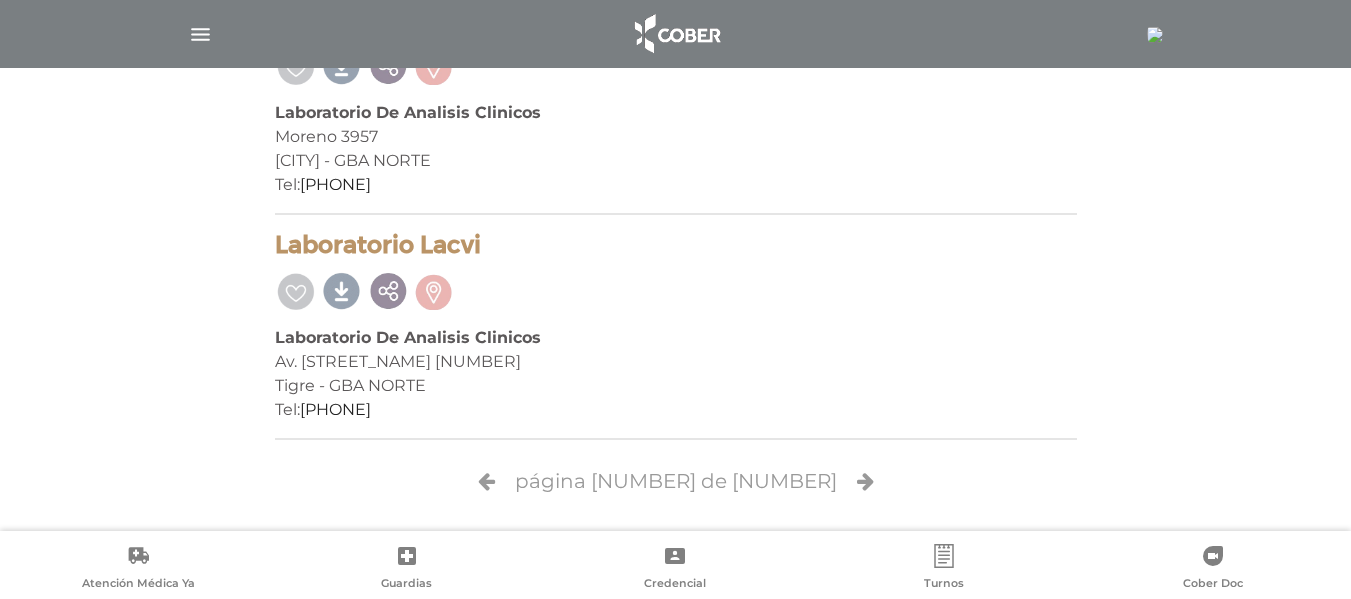 click at bounding box center (865, 481) 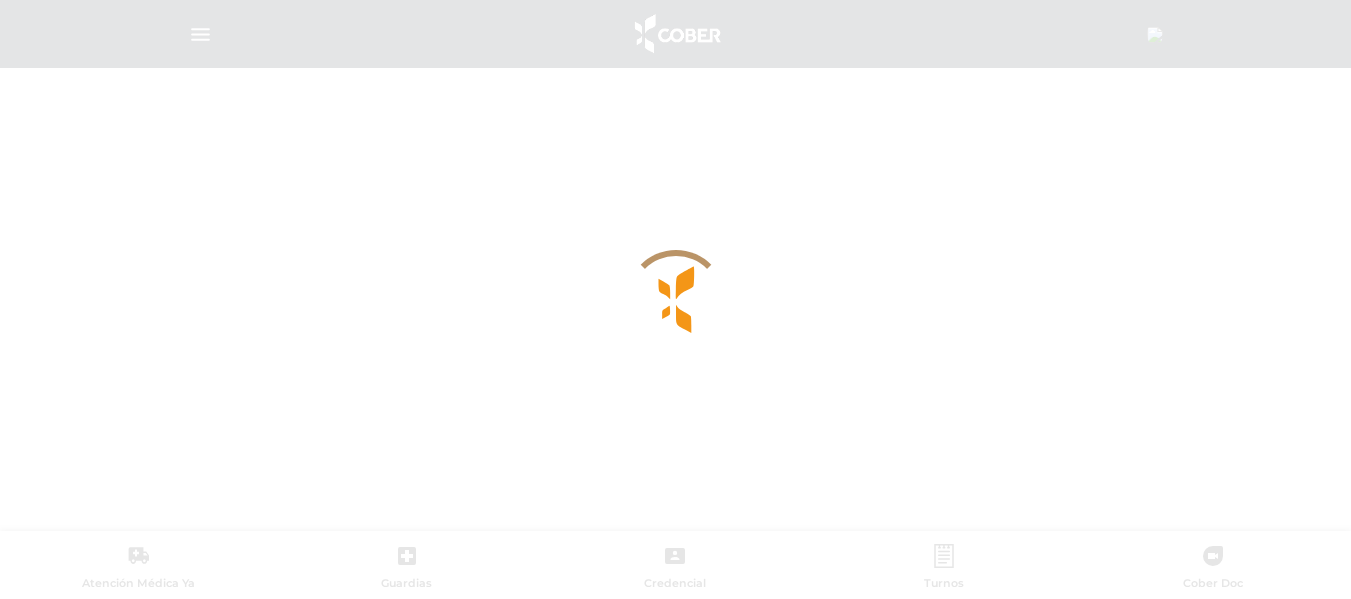 scroll, scrollTop: 0, scrollLeft: 0, axis: both 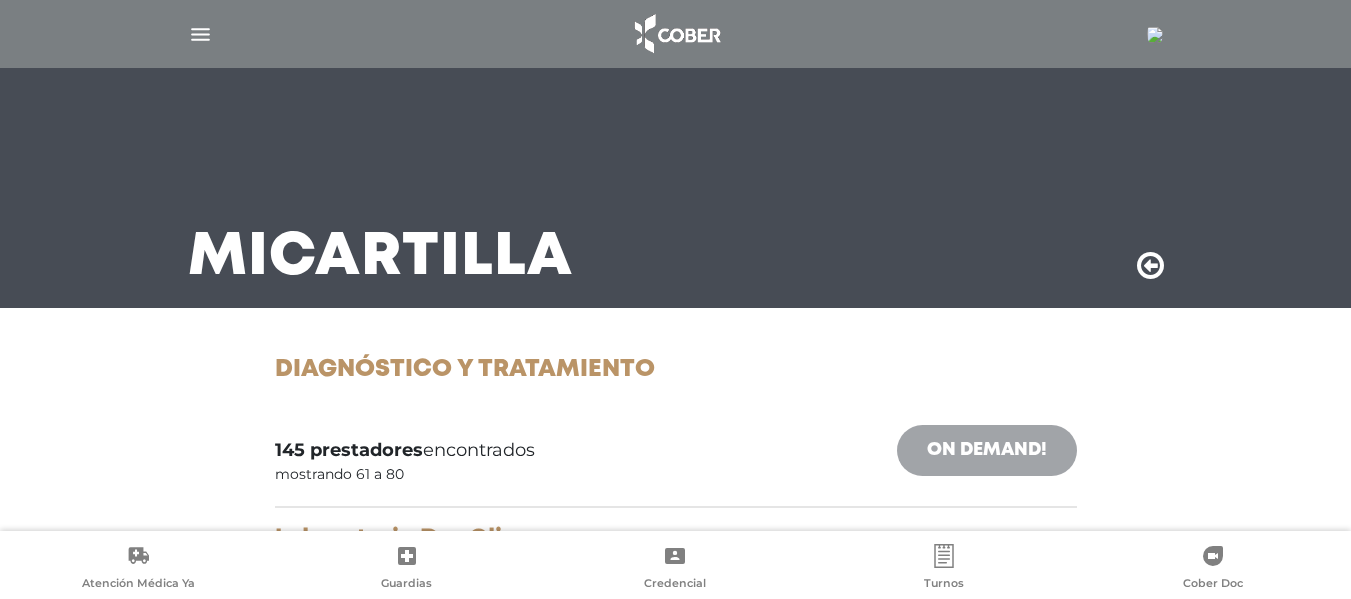 click on "On Demand!" at bounding box center [987, 450] 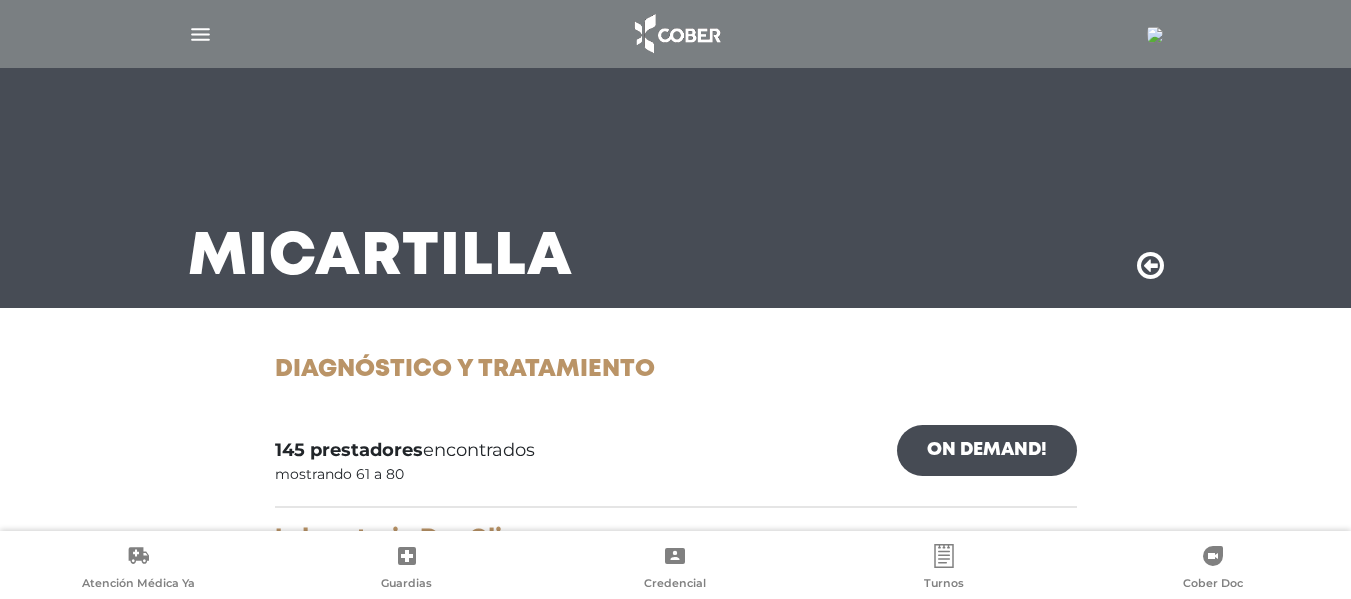 click on "Mi  Cartilla" at bounding box center (676, 188) 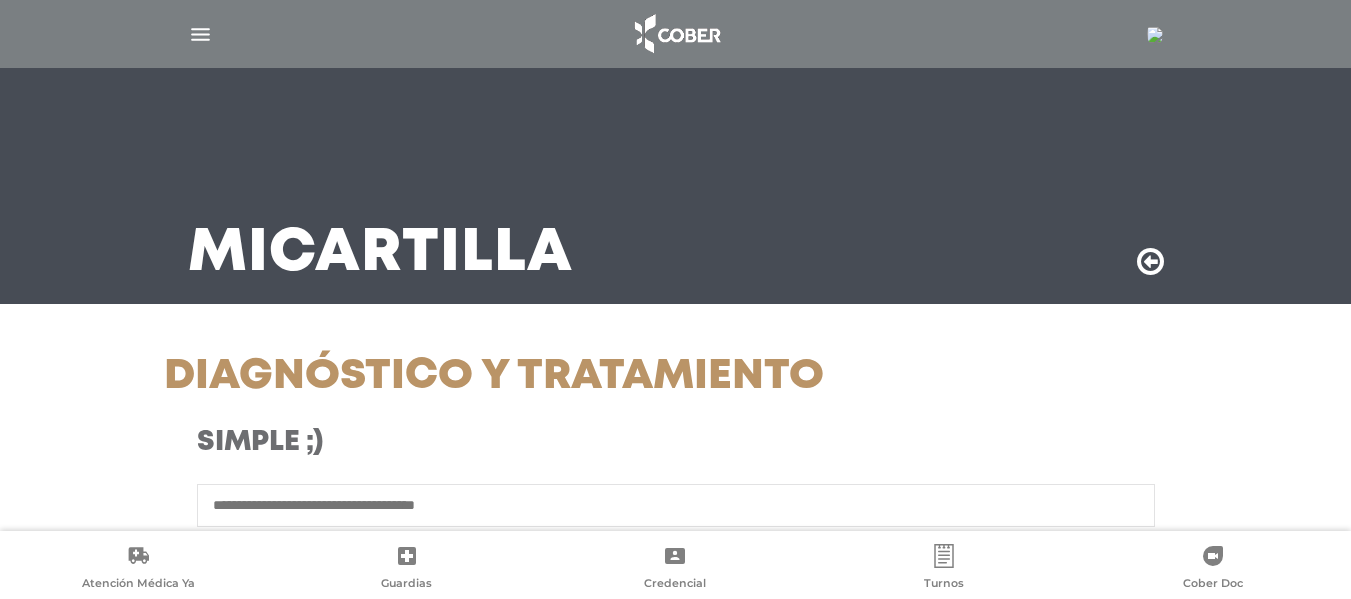 scroll, scrollTop: 0, scrollLeft: 0, axis: both 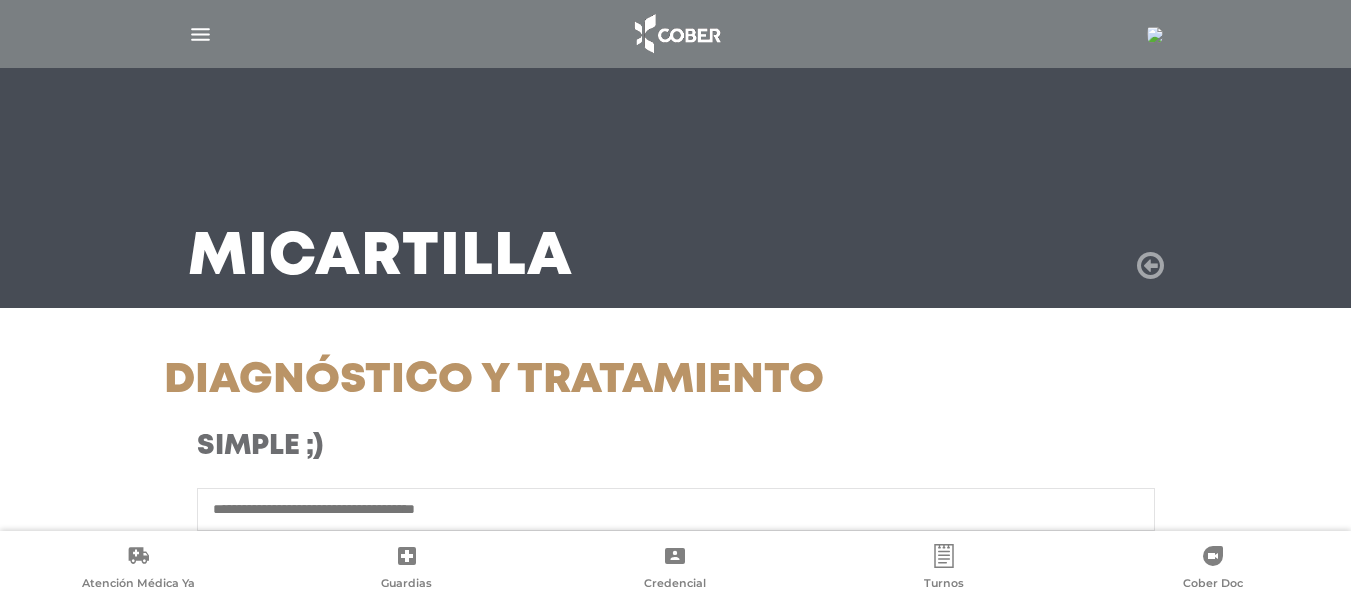 click at bounding box center [1150, 266] 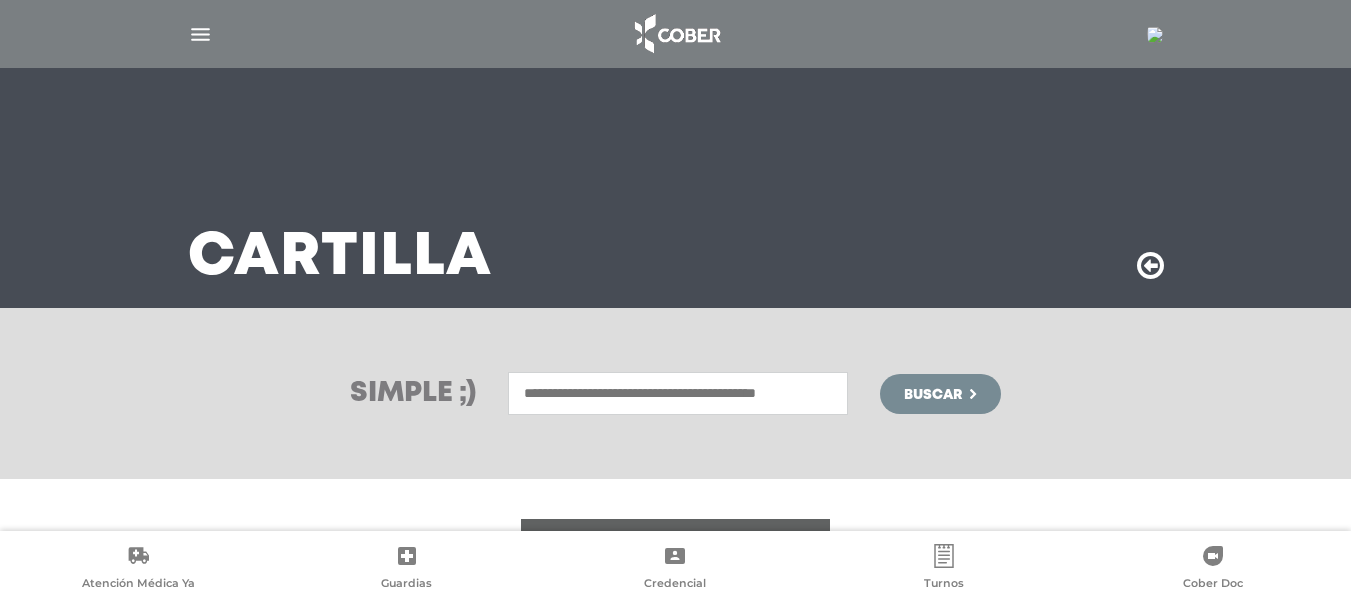 scroll, scrollTop: 0, scrollLeft: 0, axis: both 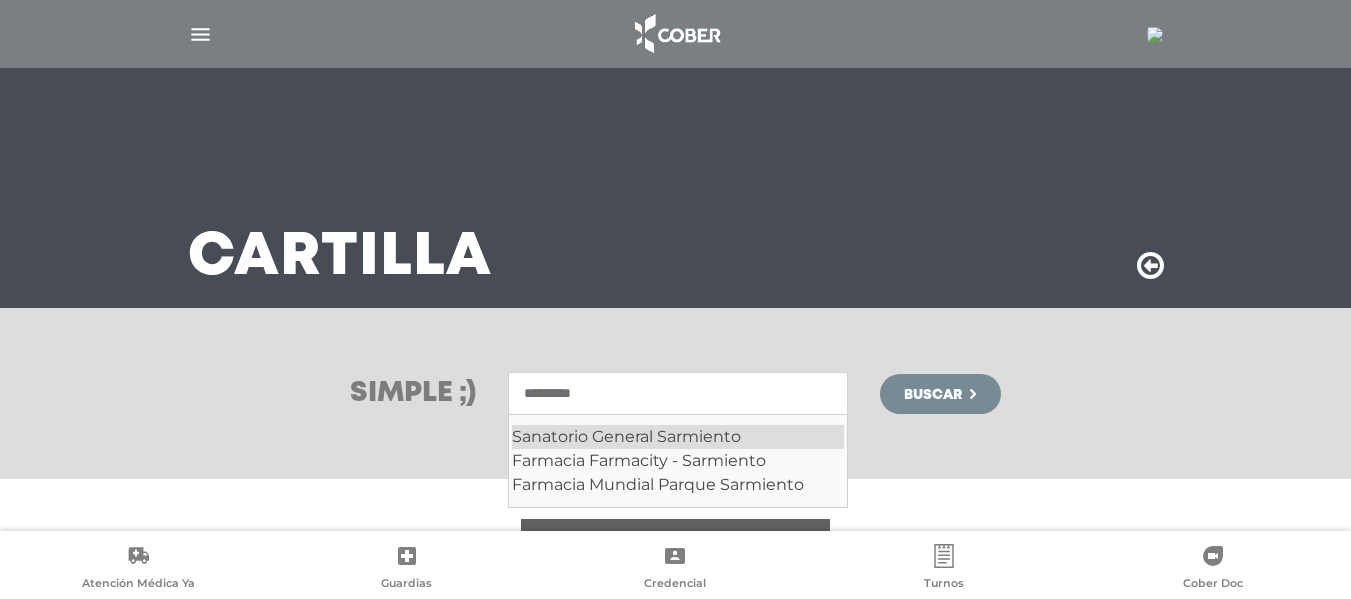 click on "Sanatorio General Sarmiento" at bounding box center [678, 437] 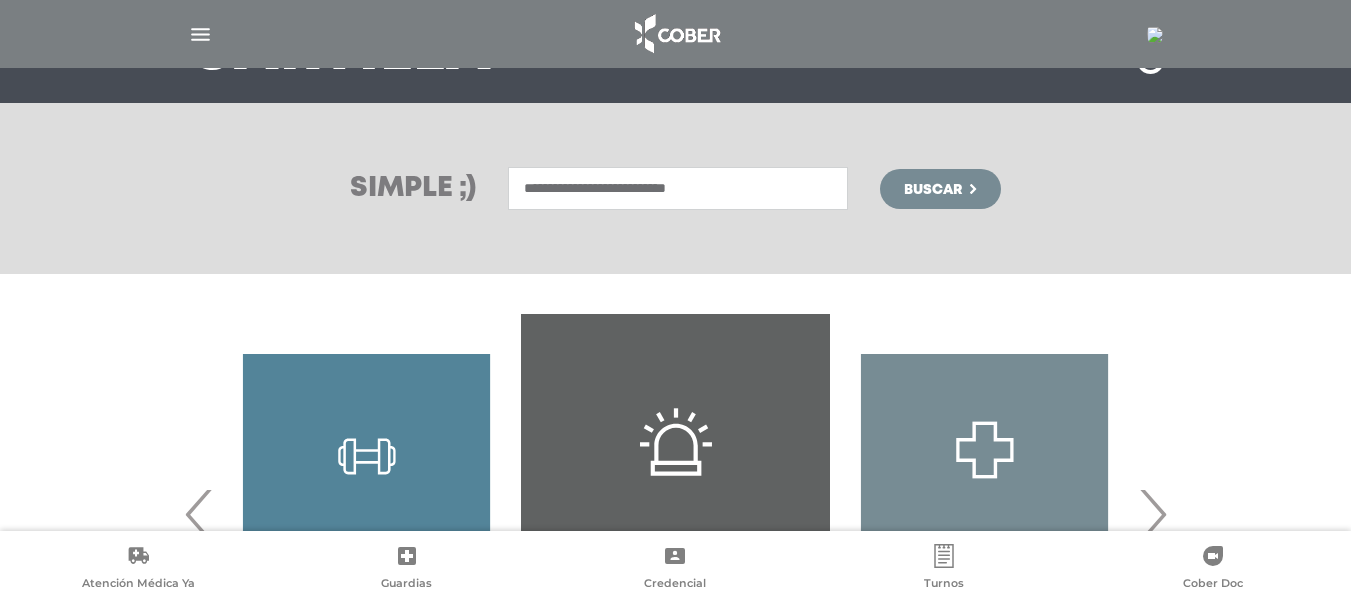 scroll, scrollTop: 206, scrollLeft: 0, axis: vertical 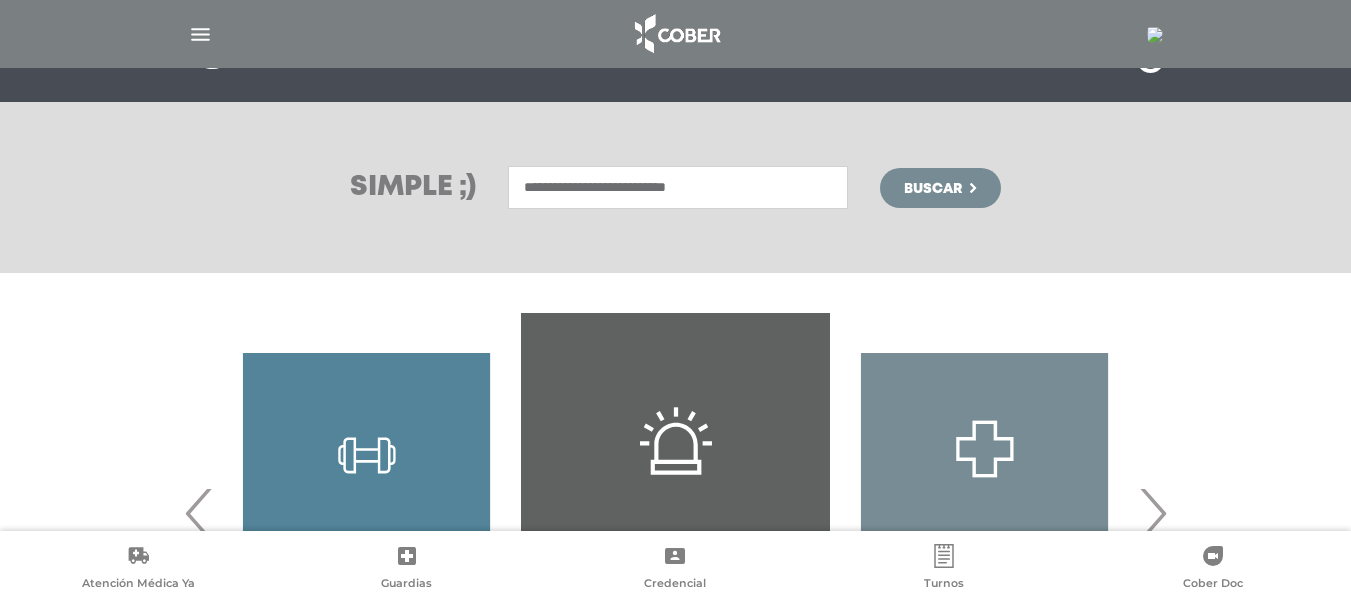 type on "**********" 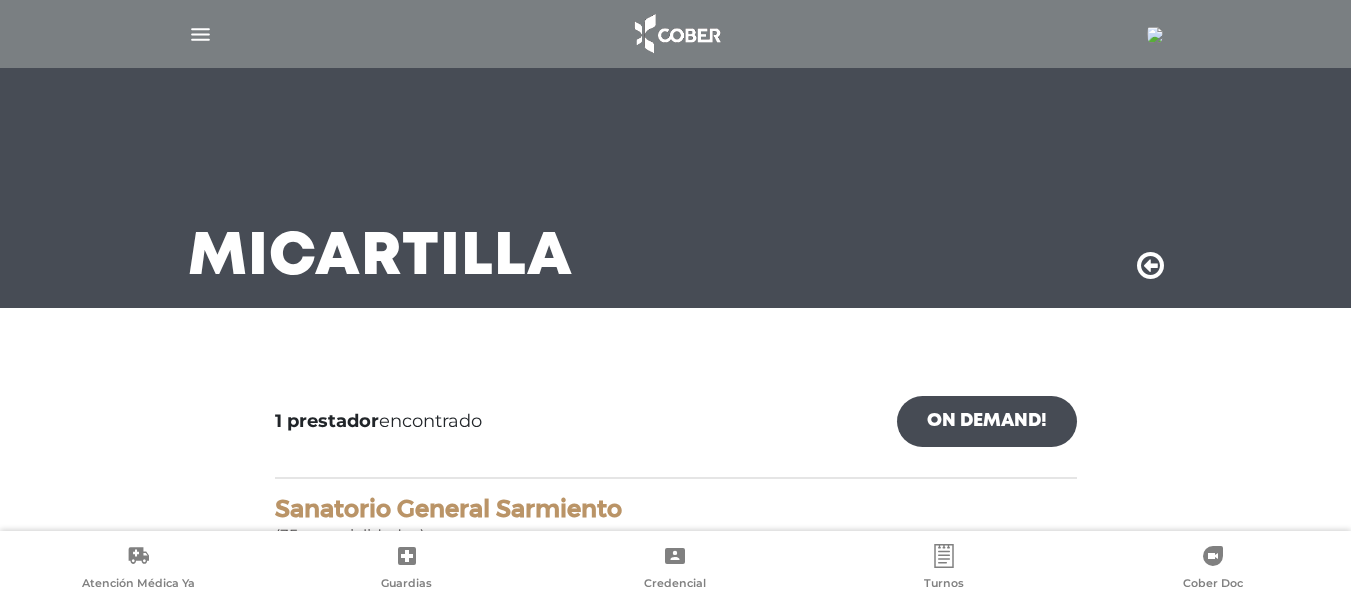 scroll, scrollTop: 213, scrollLeft: 0, axis: vertical 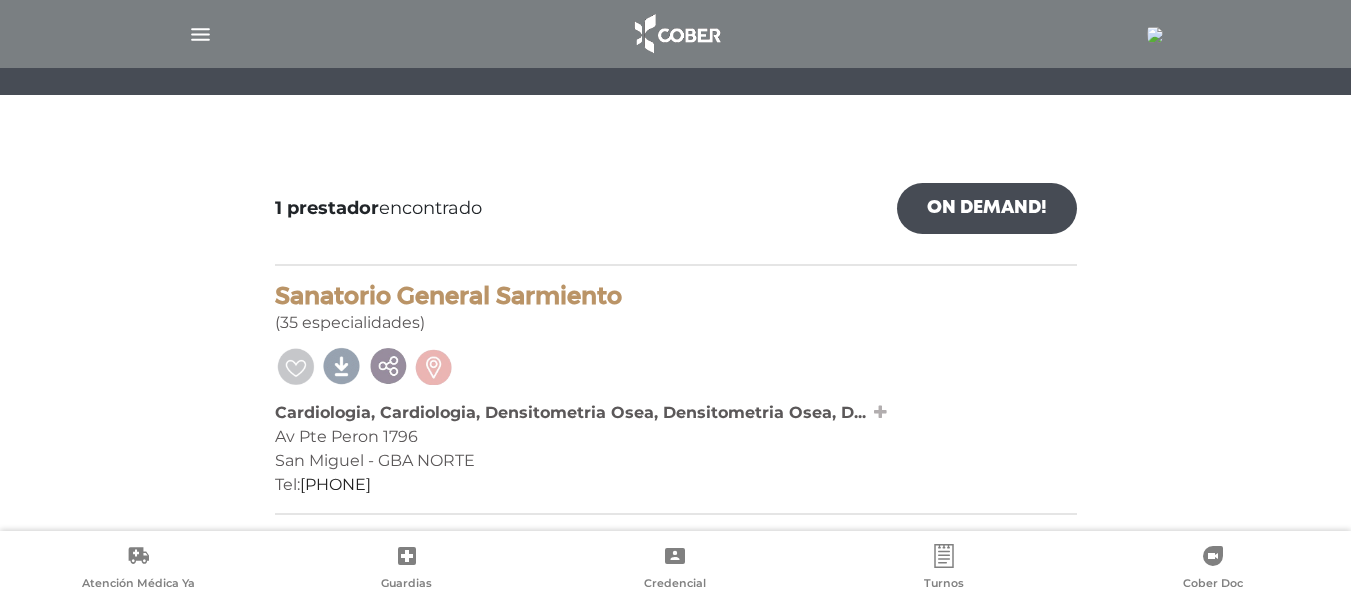 click at bounding box center [880, 412] 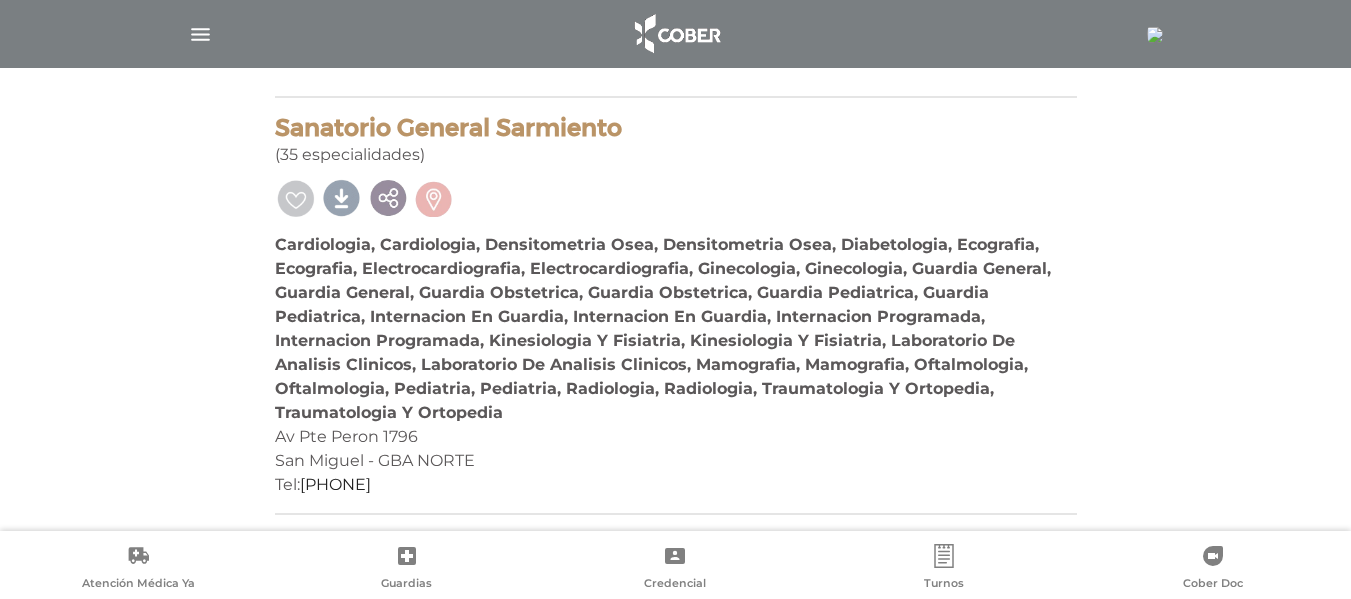 scroll, scrollTop: 0, scrollLeft: 0, axis: both 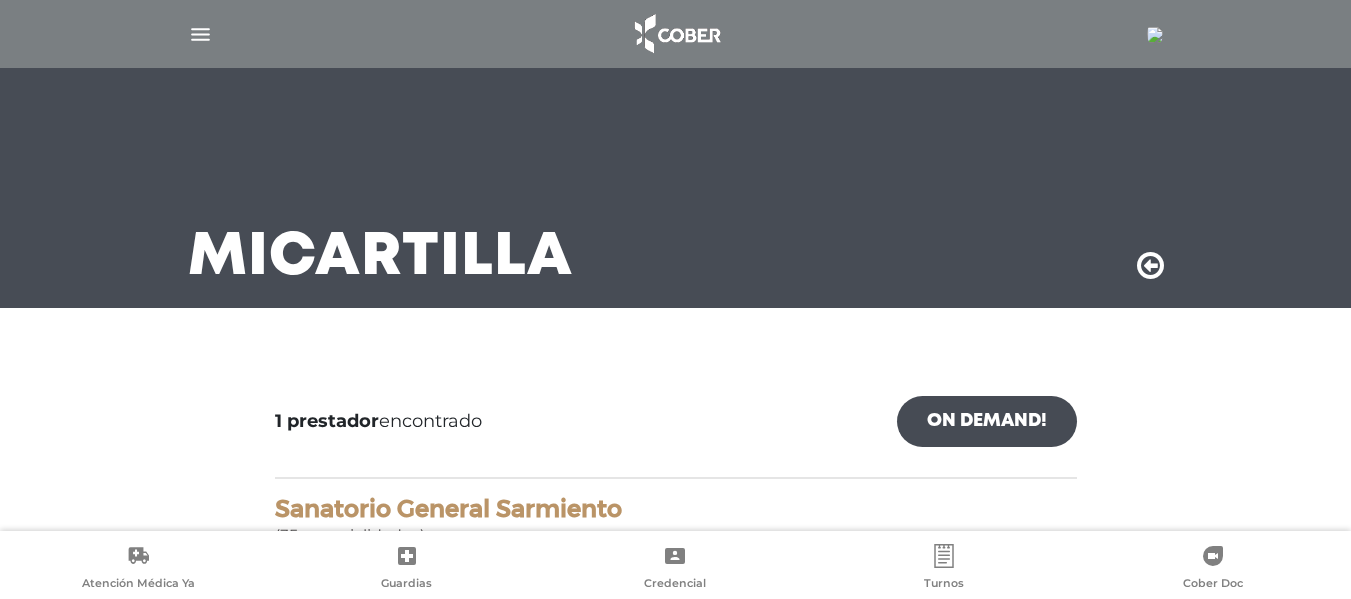 click at bounding box center [1150, 266] 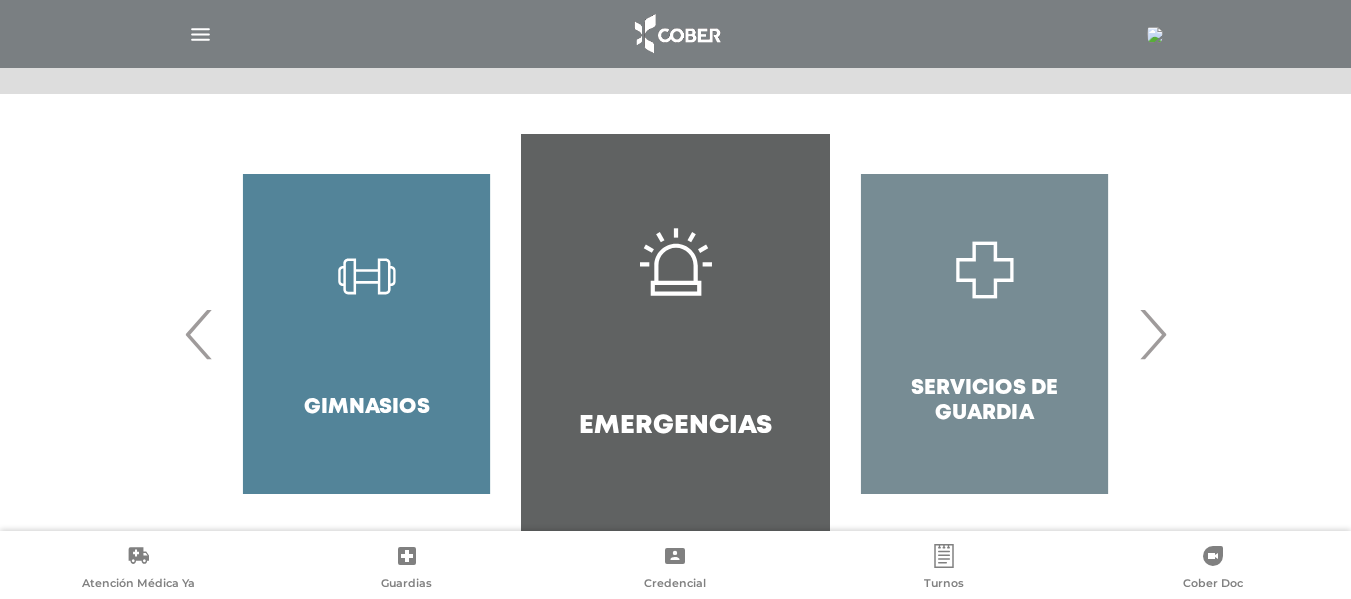scroll, scrollTop: 428, scrollLeft: 0, axis: vertical 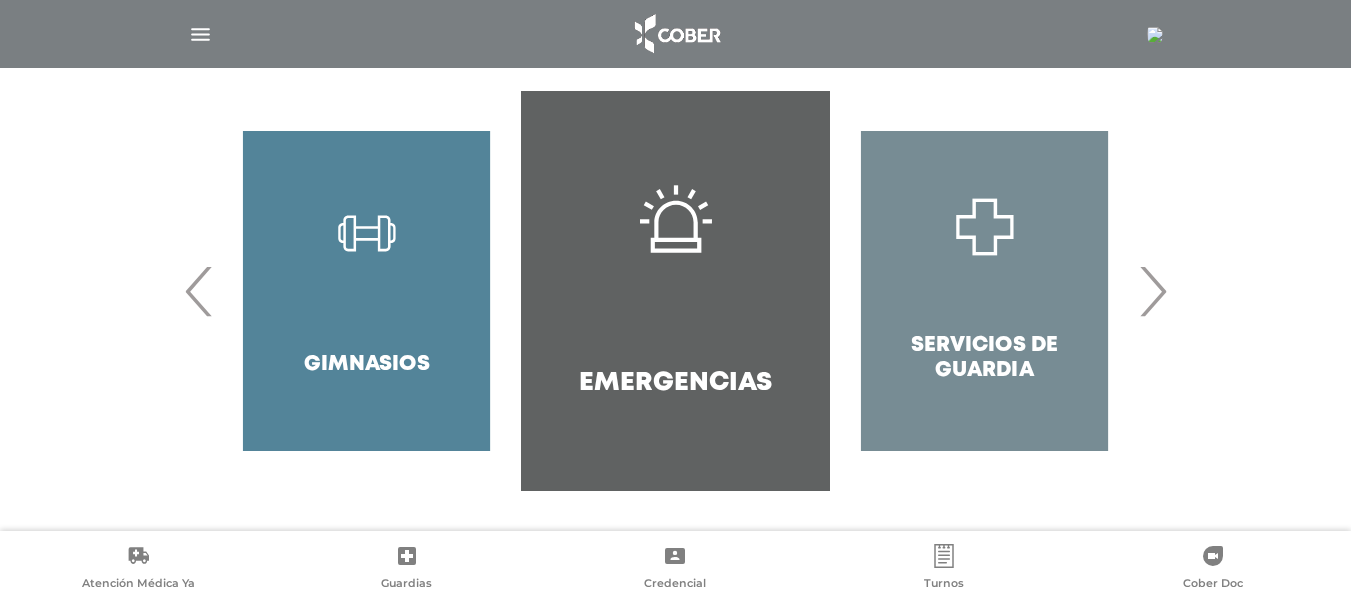 click on "›" at bounding box center [1152, 291] 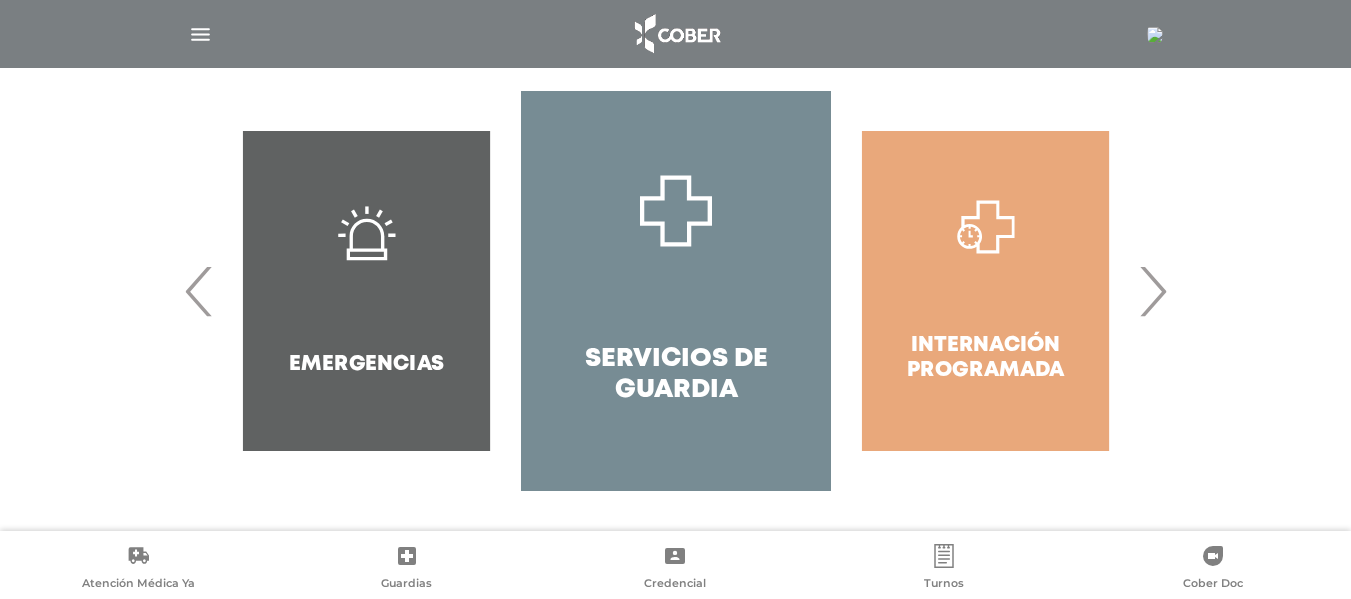 click on "›" at bounding box center (1152, 291) 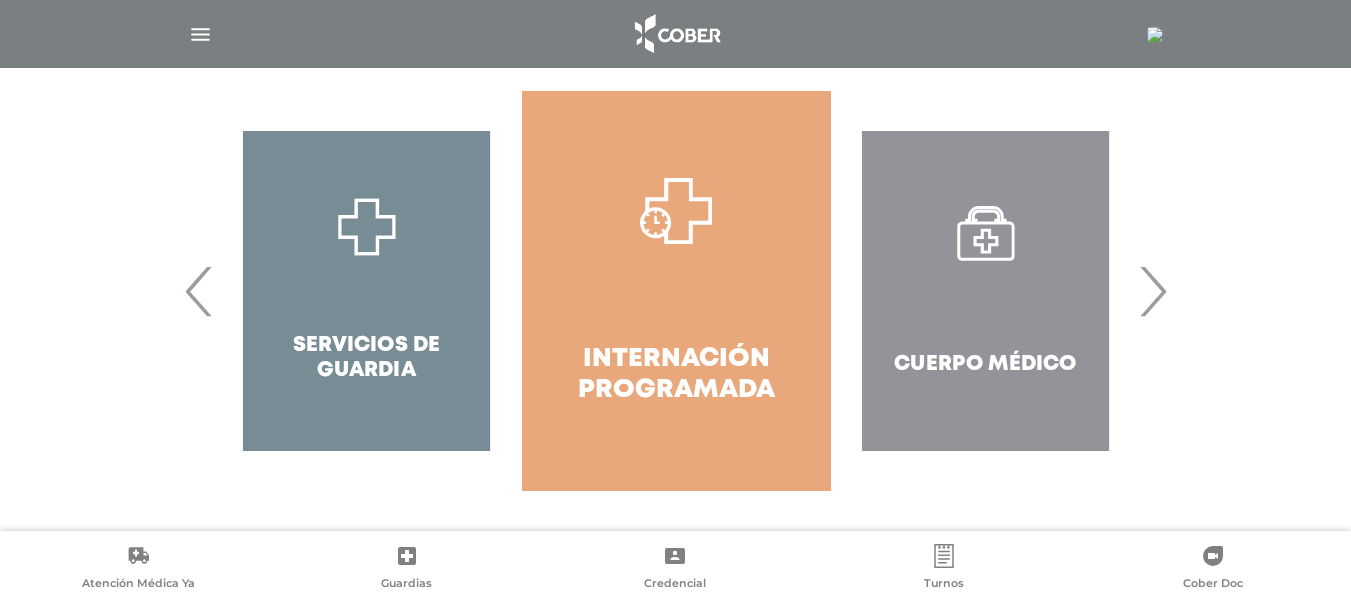 click on "›" at bounding box center [1152, 291] 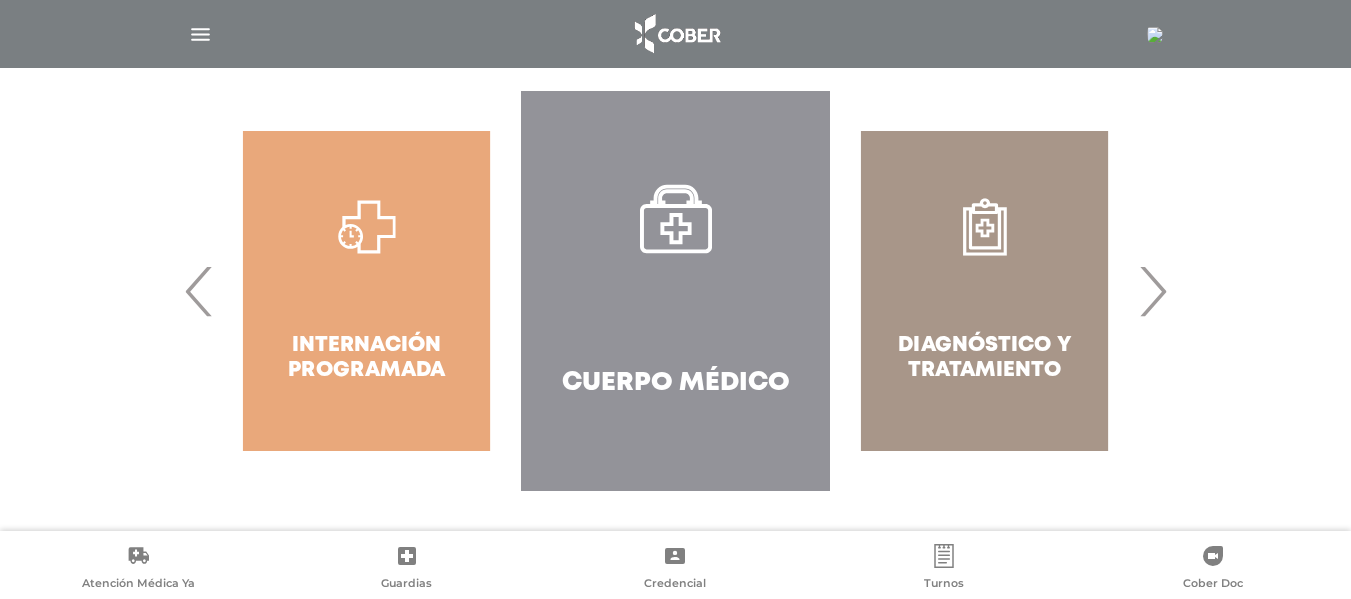 click on "›" at bounding box center (1152, 291) 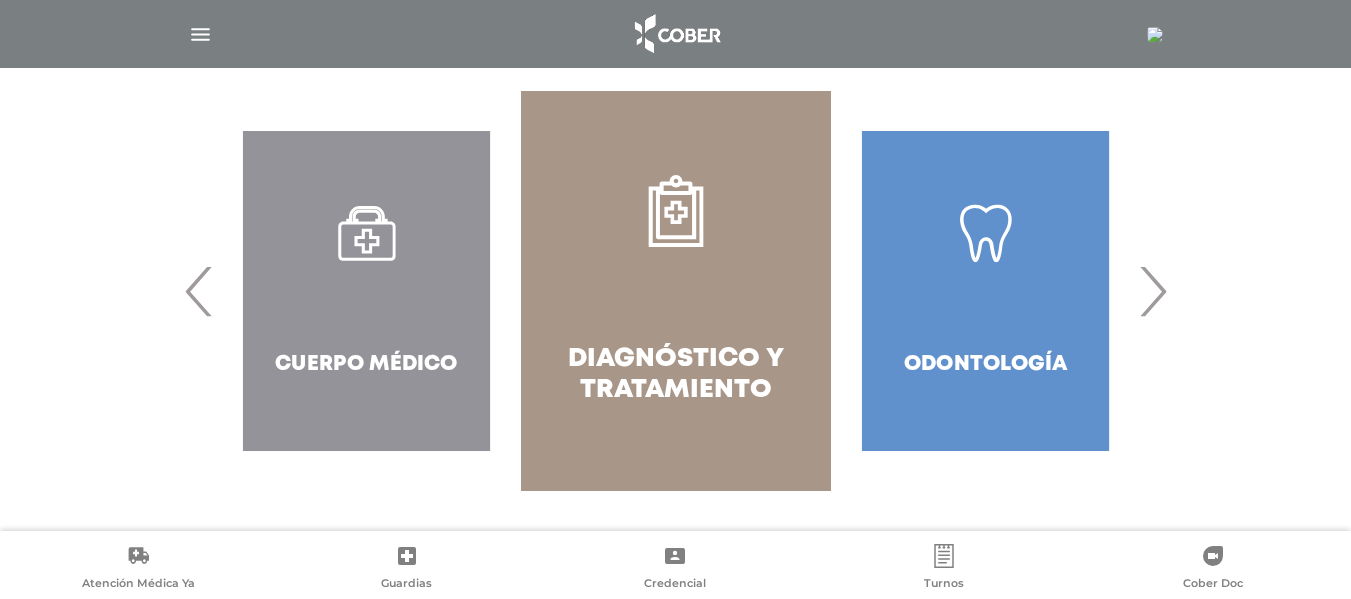 click on "‹" at bounding box center (199, 291) 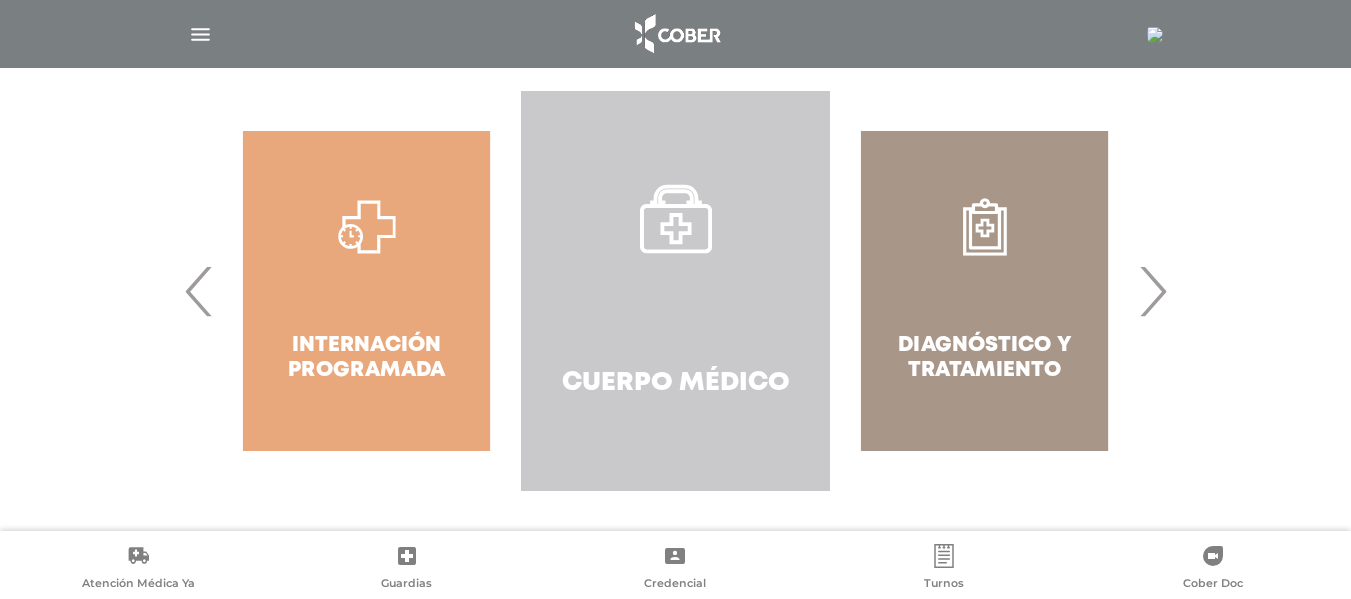 click on "Cuerpo Médico" at bounding box center [675, 291] 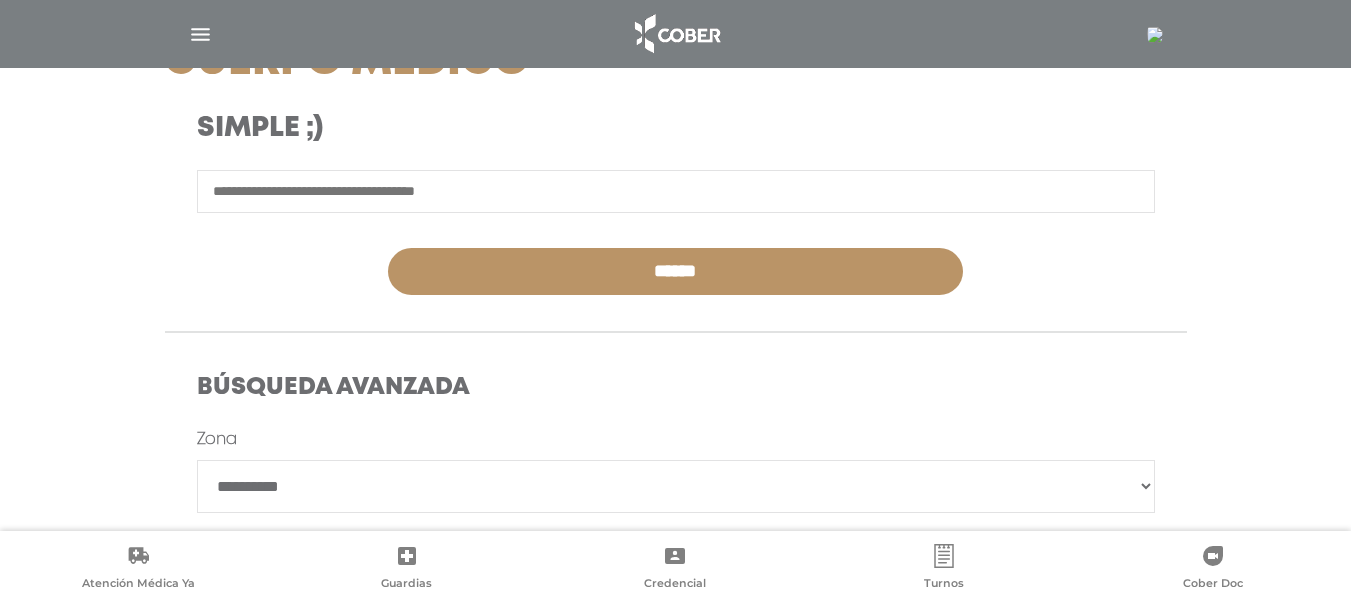 scroll, scrollTop: 327, scrollLeft: 0, axis: vertical 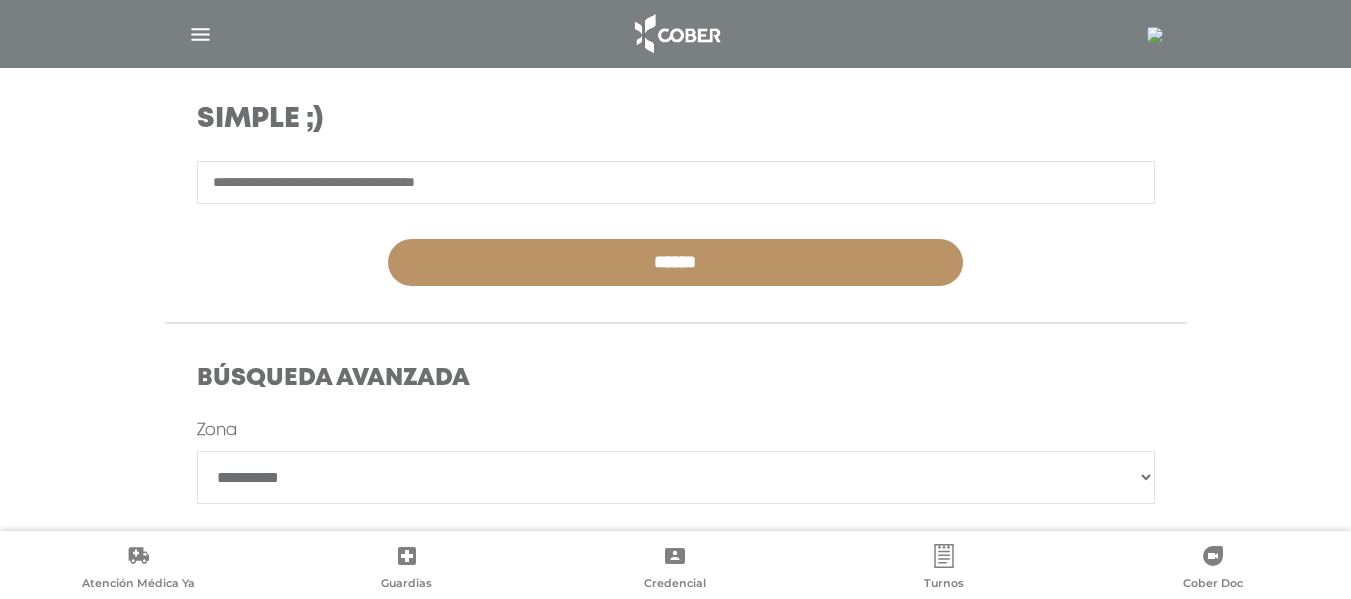click at bounding box center [676, 182] 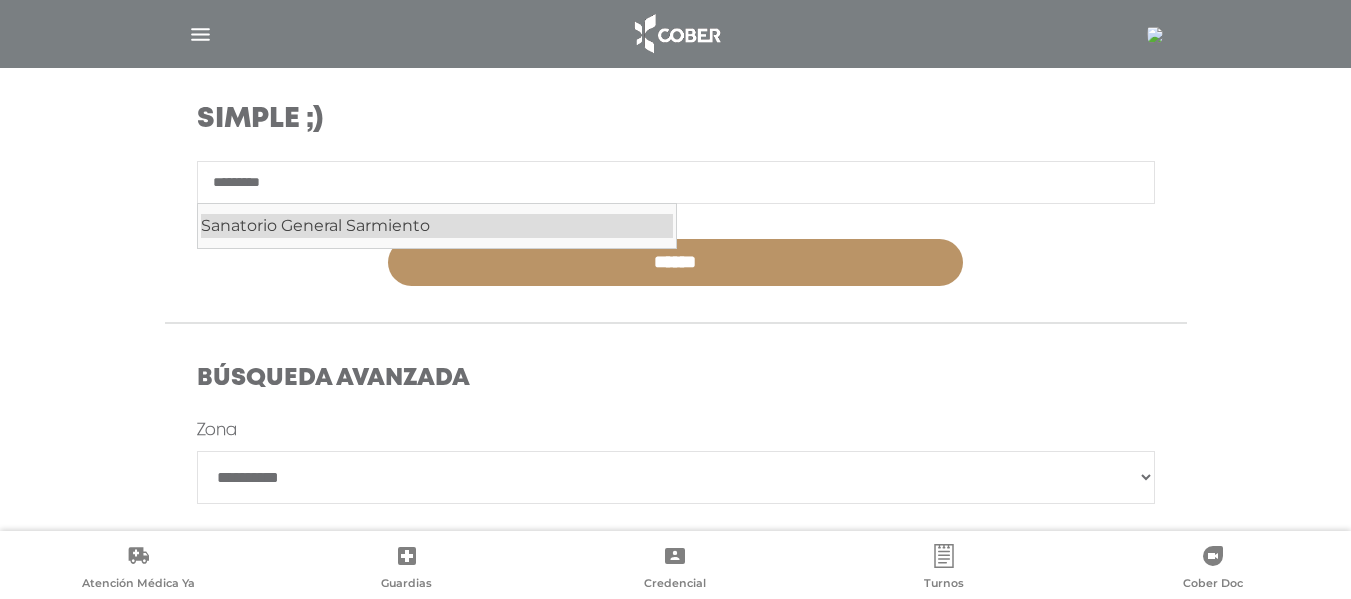 click on "Sanatorio General Sarmiento" at bounding box center (437, 226) 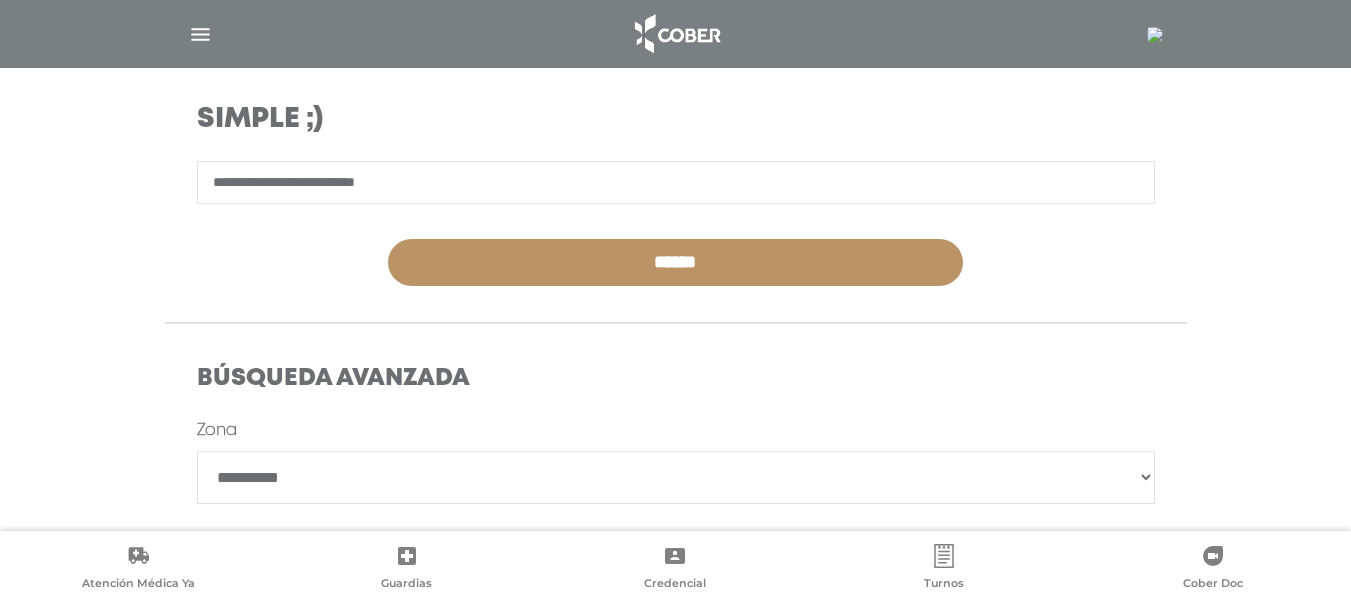 type on "**********" 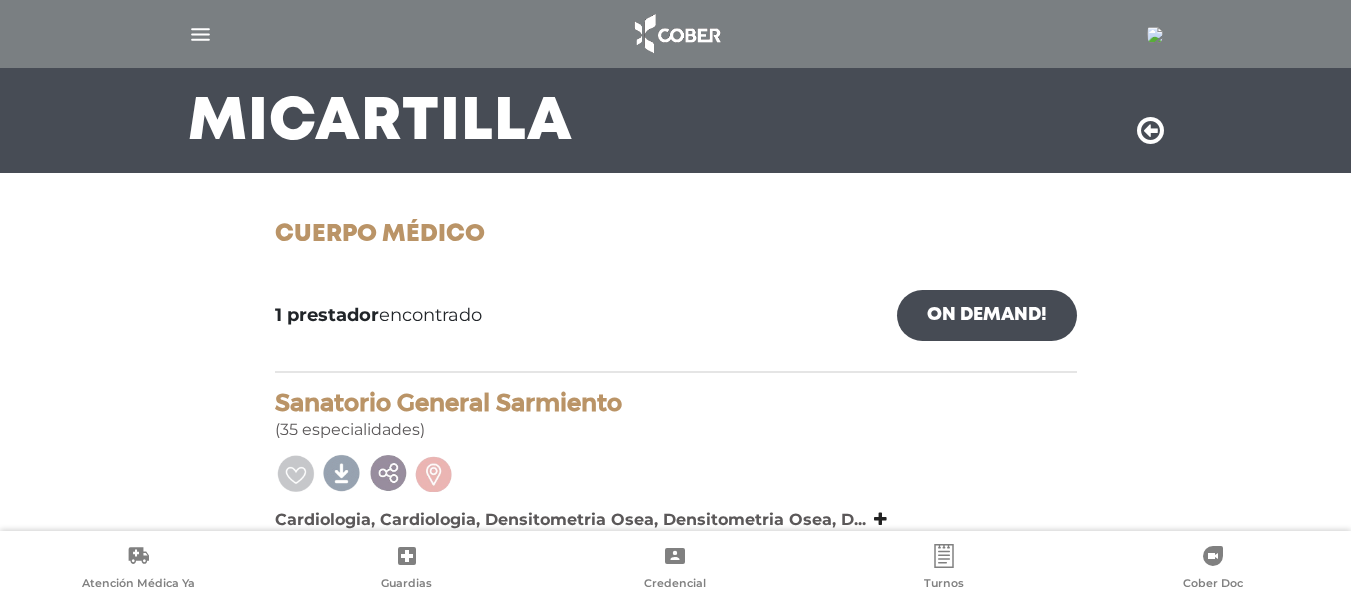 scroll, scrollTop: 242, scrollLeft: 0, axis: vertical 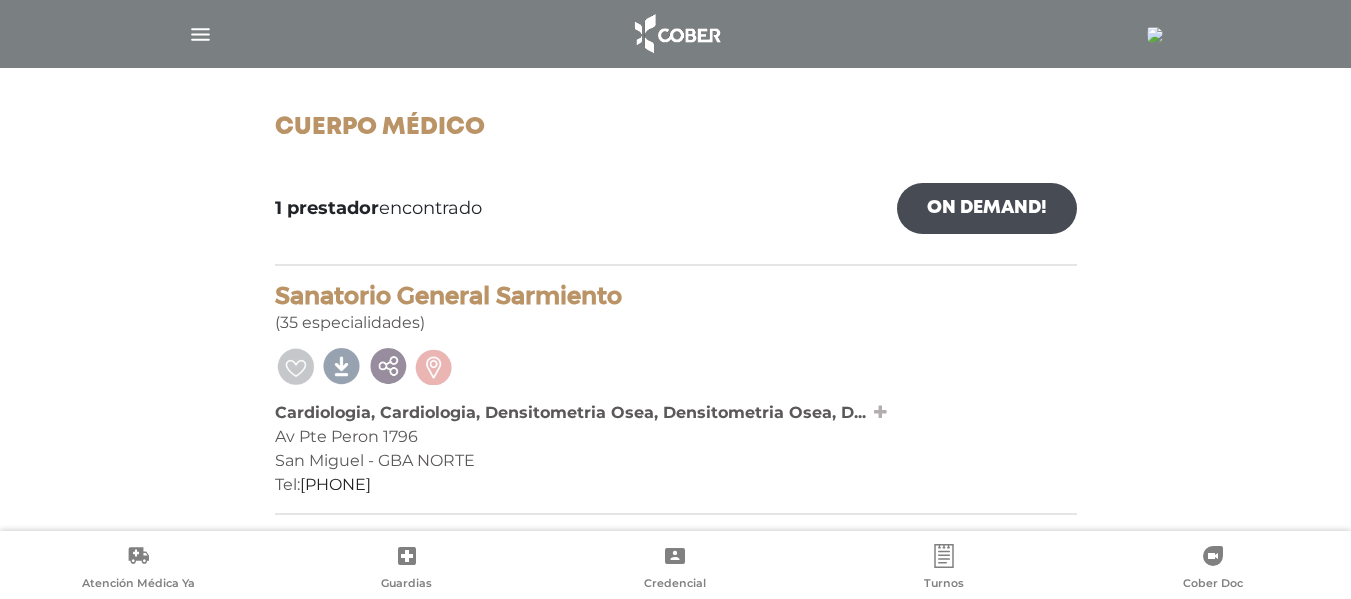 click at bounding box center [878, 412] 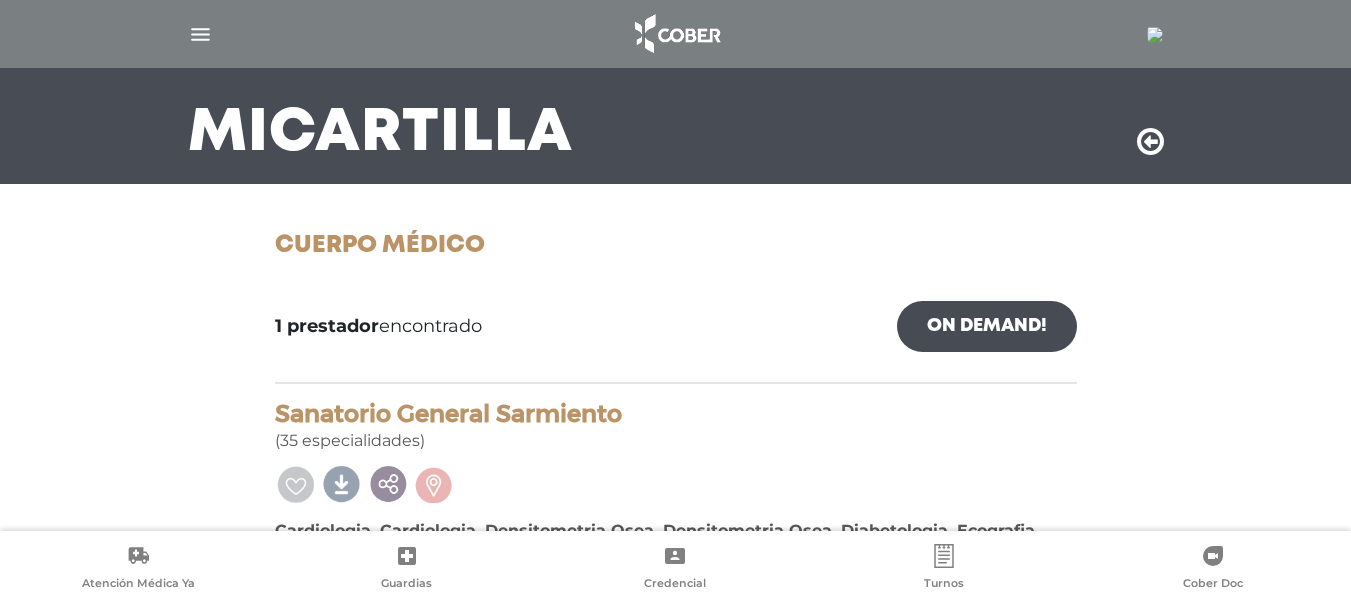 scroll, scrollTop: 0, scrollLeft: 0, axis: both 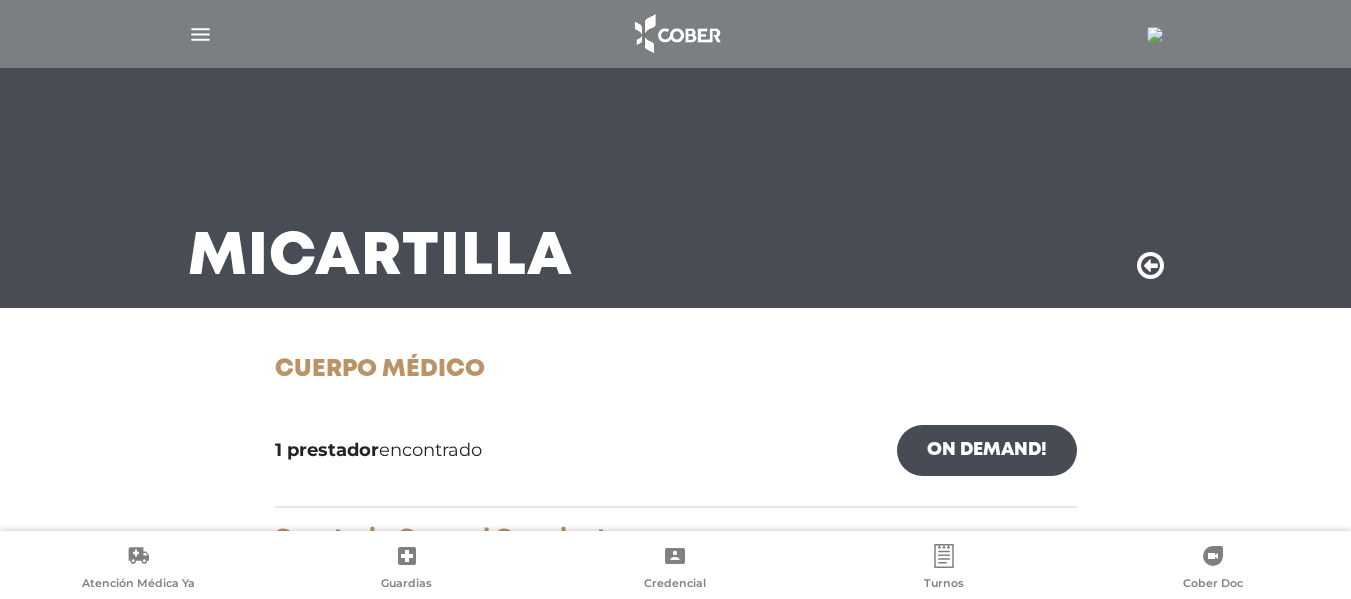 click at bounding box center [1150, 266] 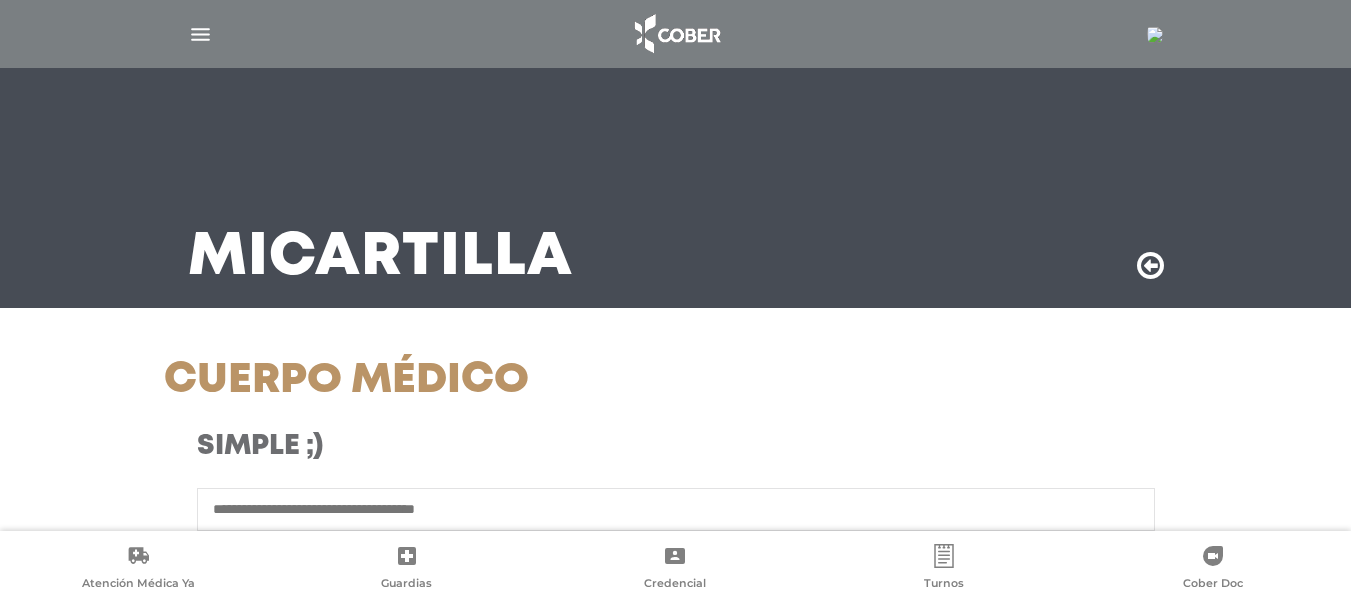 scroll, scrollTop: 64, scrollLeft: 0, axis: vertical 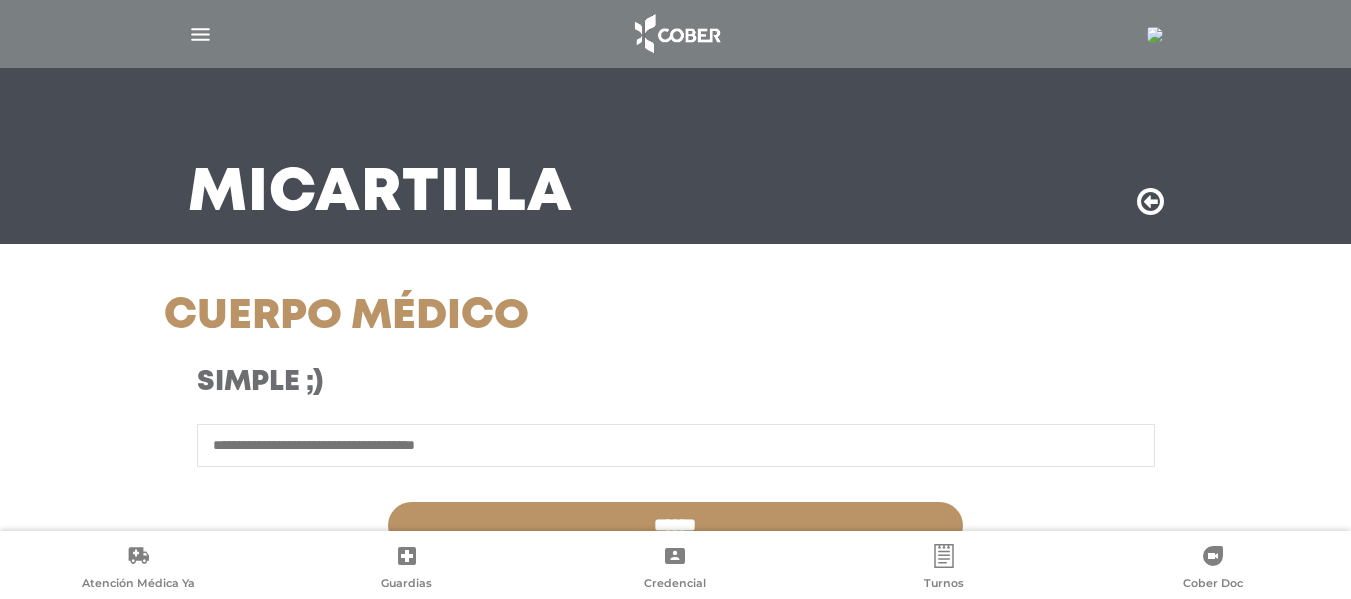 click at bounding box center (676, 445) 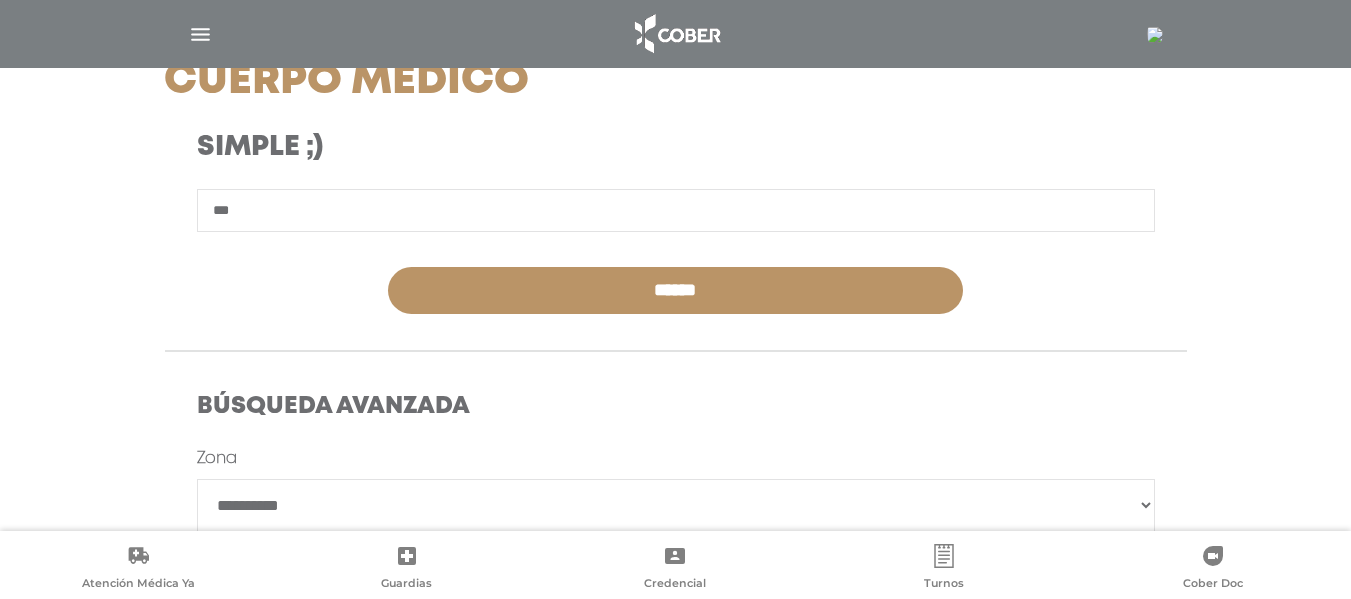 scroll, scrollTop: 300, scrollLeft: 0, axis: vertical 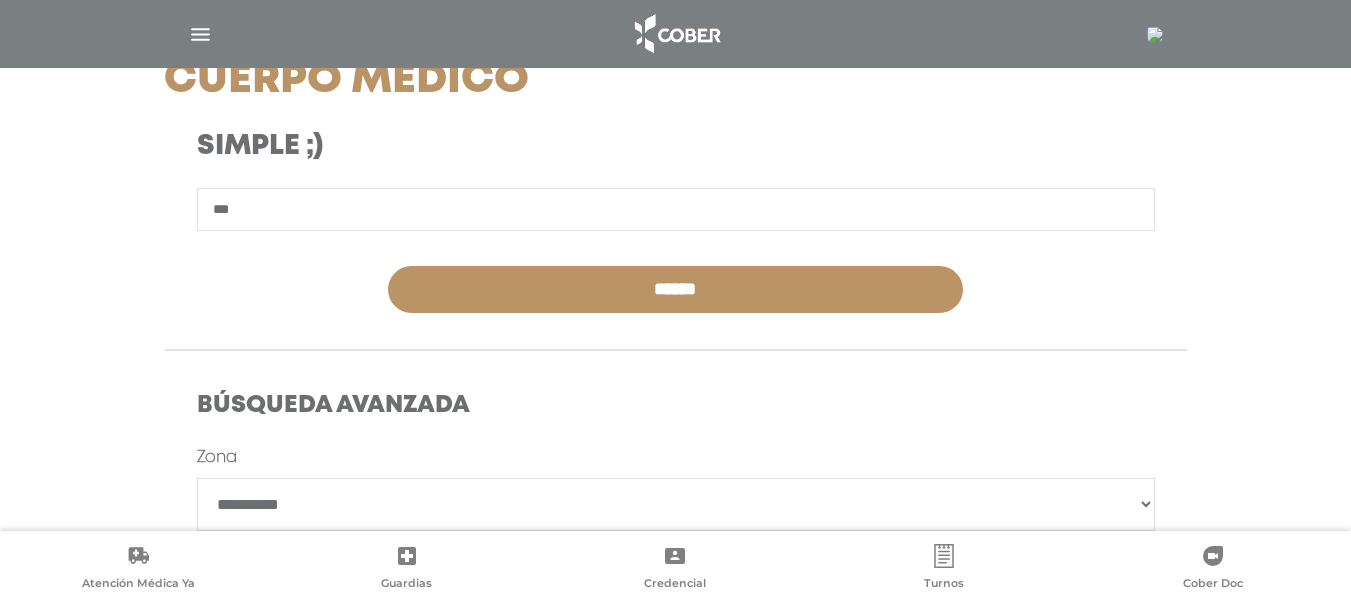 type on "***" 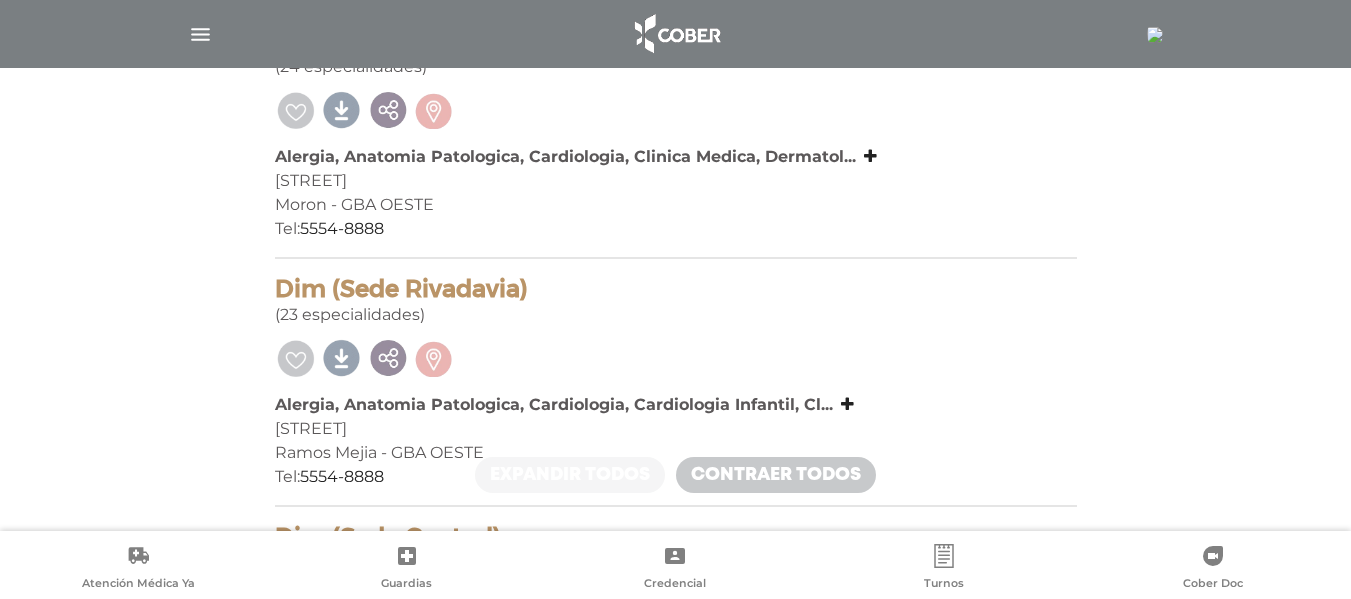 scroll, scrollTop: 0, scrollLeft: 0, axis: both 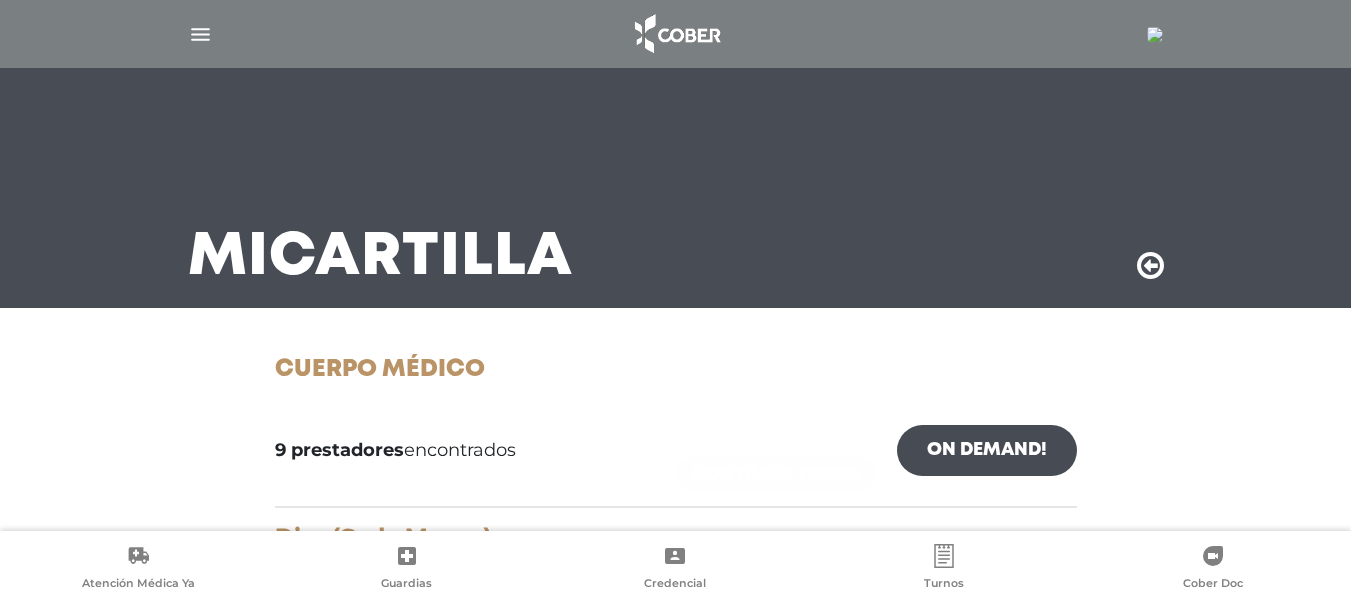 click on "On Demand!" at bounding box center [987, 450] 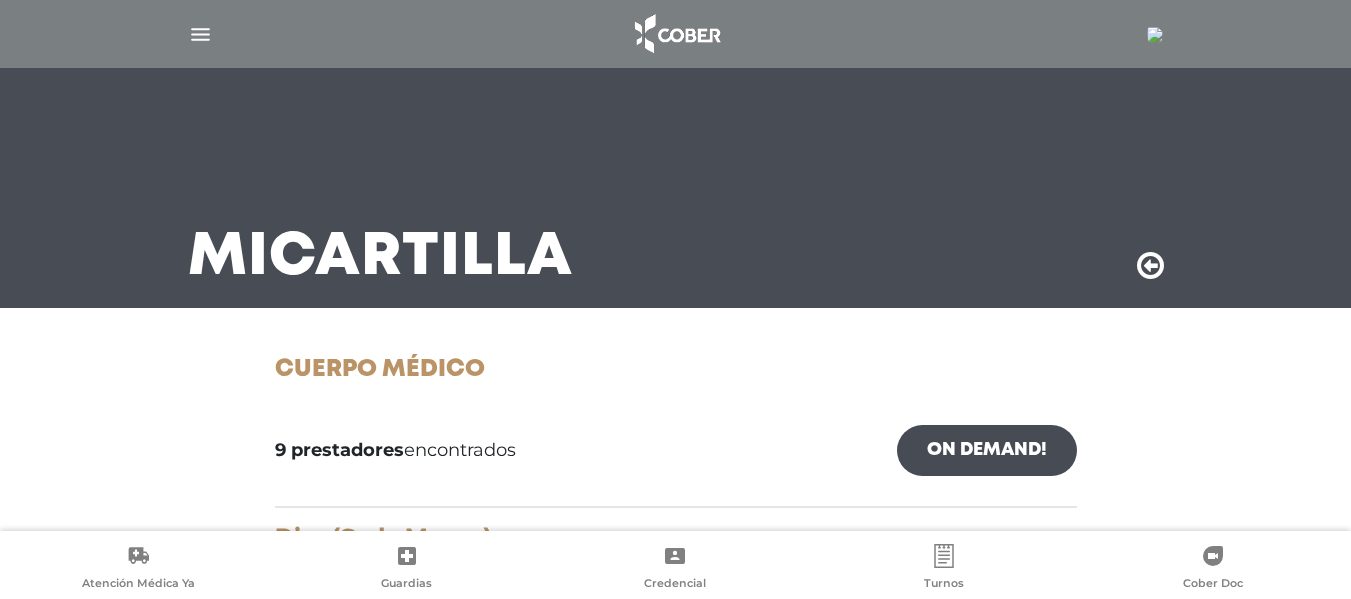 click at bounding box center [1150, 266] 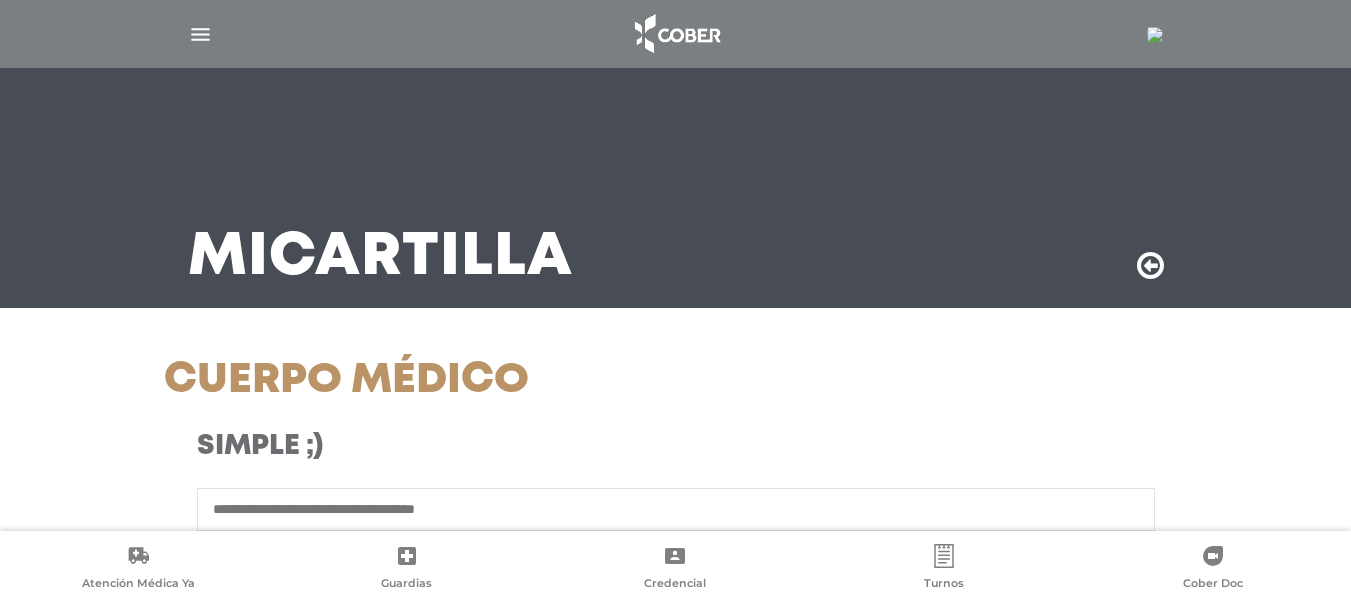 scroll, scrollTop: 0, scrollLeft: 0, axis: both 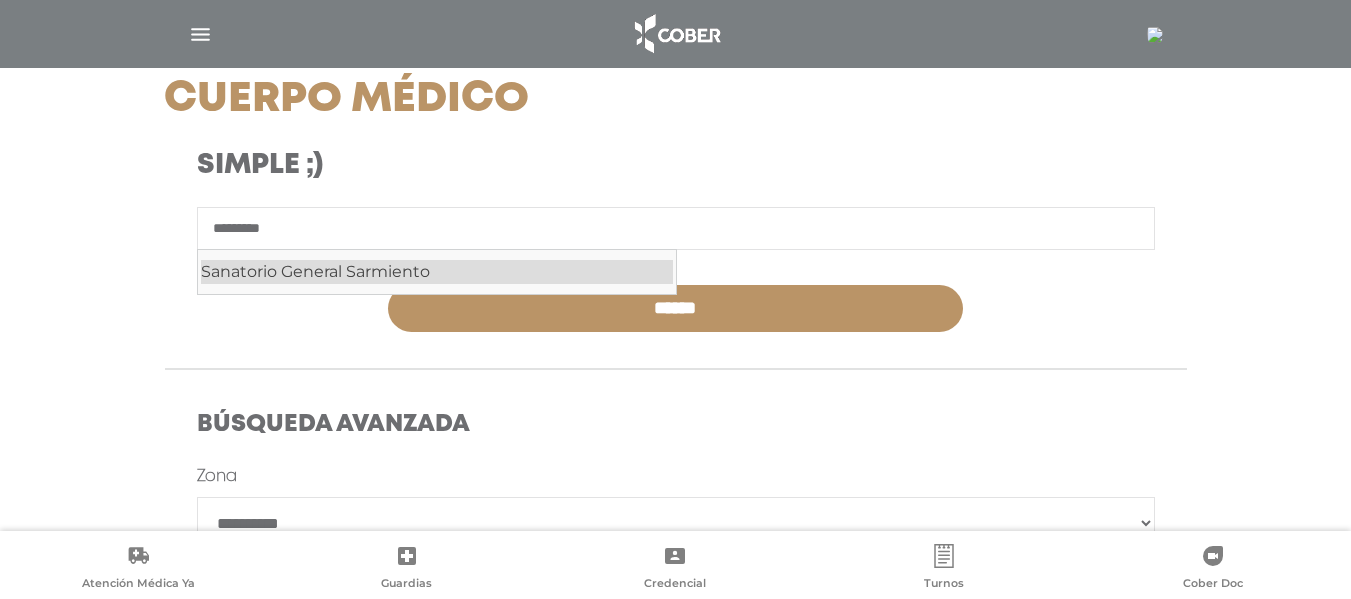 click on "Sanatorio General Sarmiento" at bounding box center (437, 272) 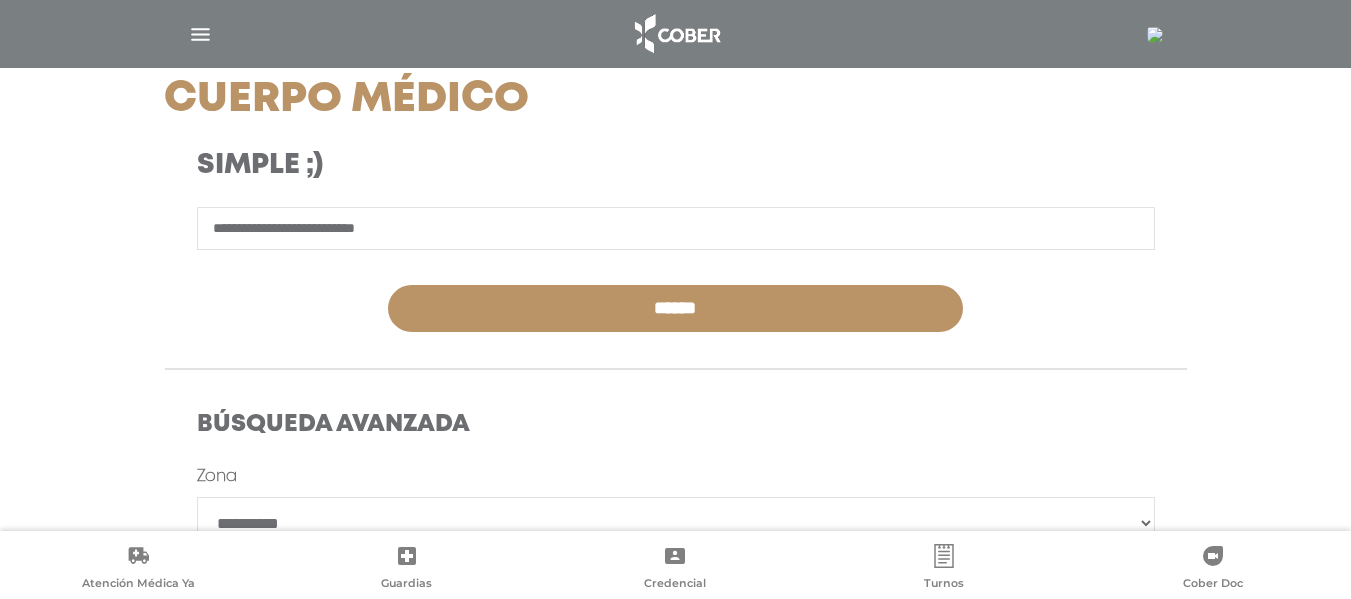 type on "**********" 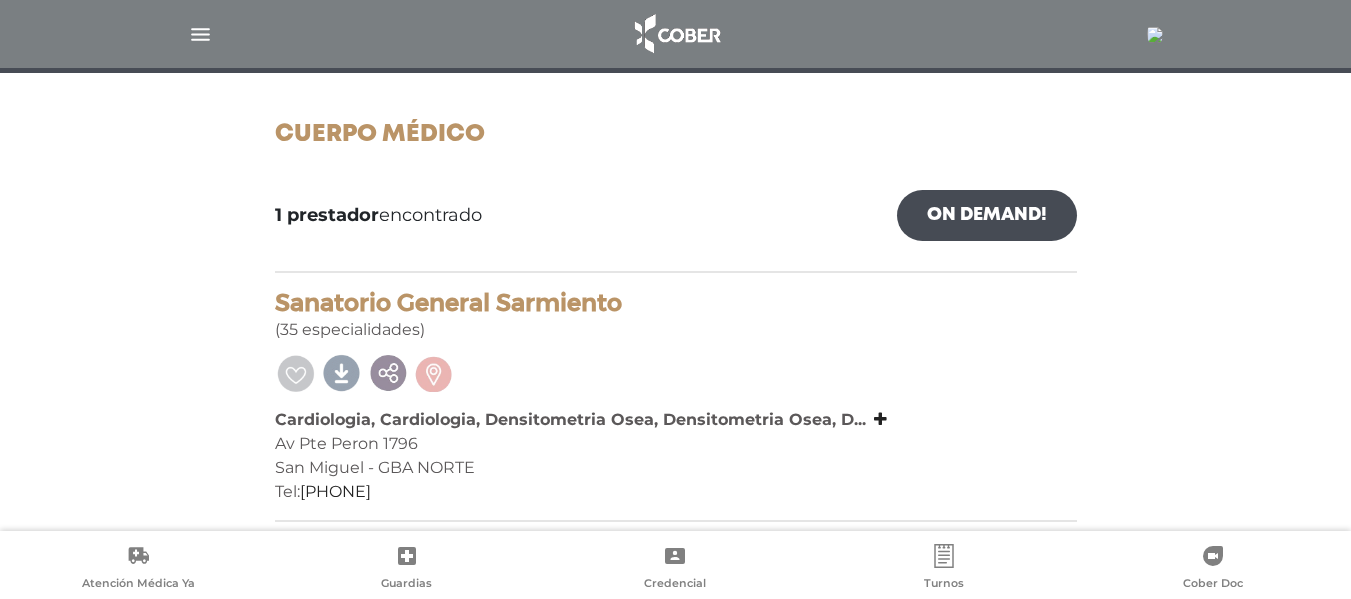 scroll, scrollTop: 242, scrollLeft: 0, axis: vertical 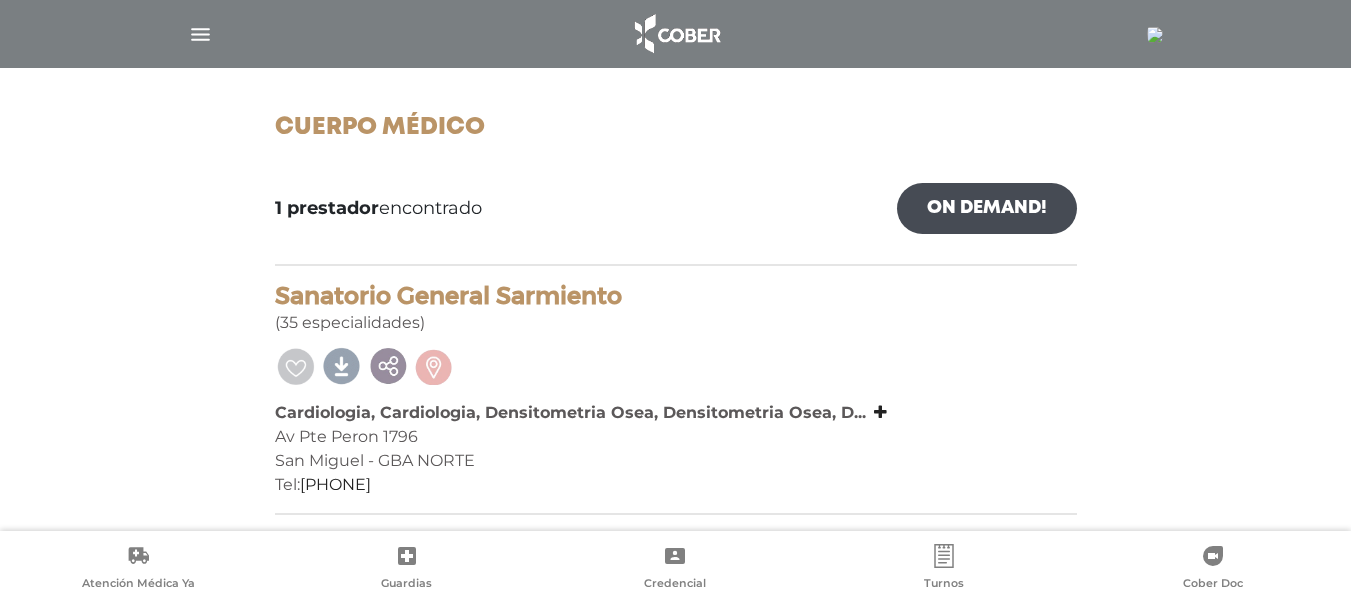 click on "On Demand!" at bounding box center [987, 208] 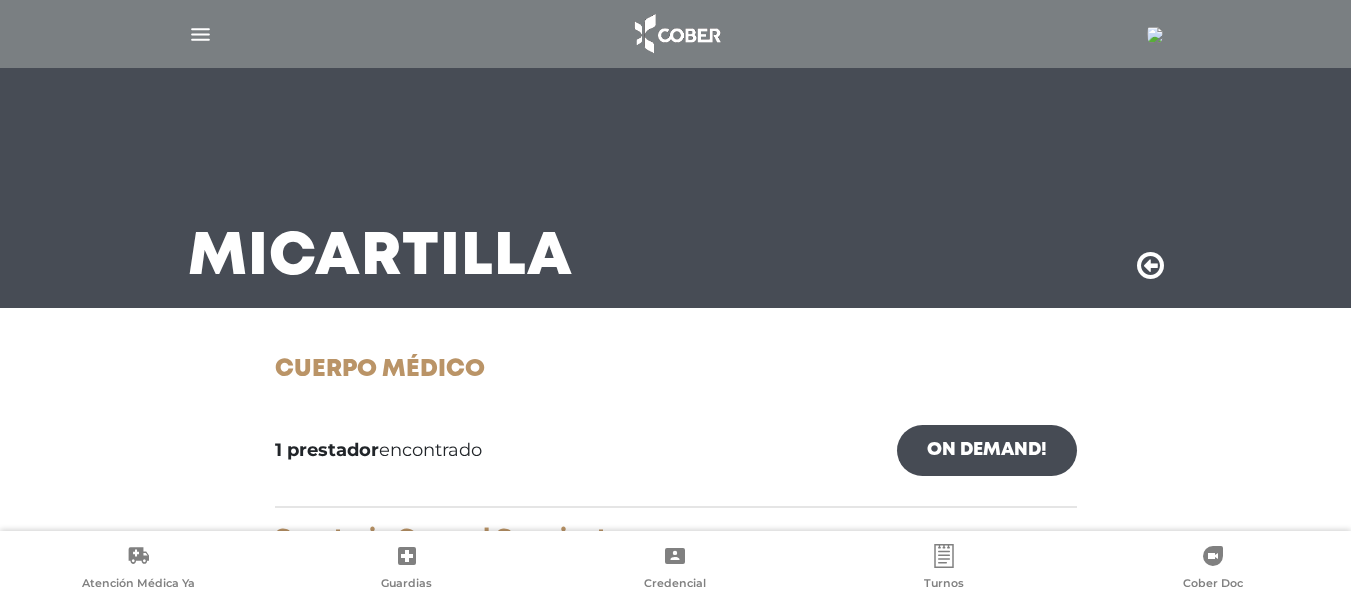 click at bounding box center [1150, 266] 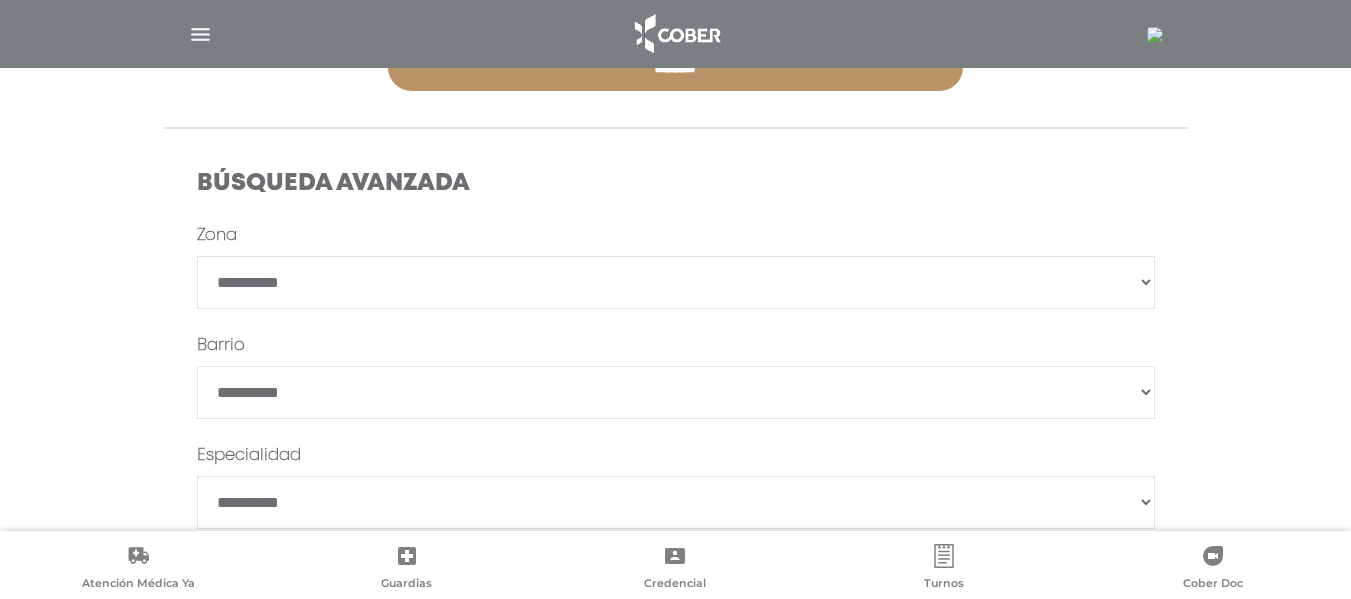scroll, scrollTop: 559, scrollLeft: 0, axis: vertical 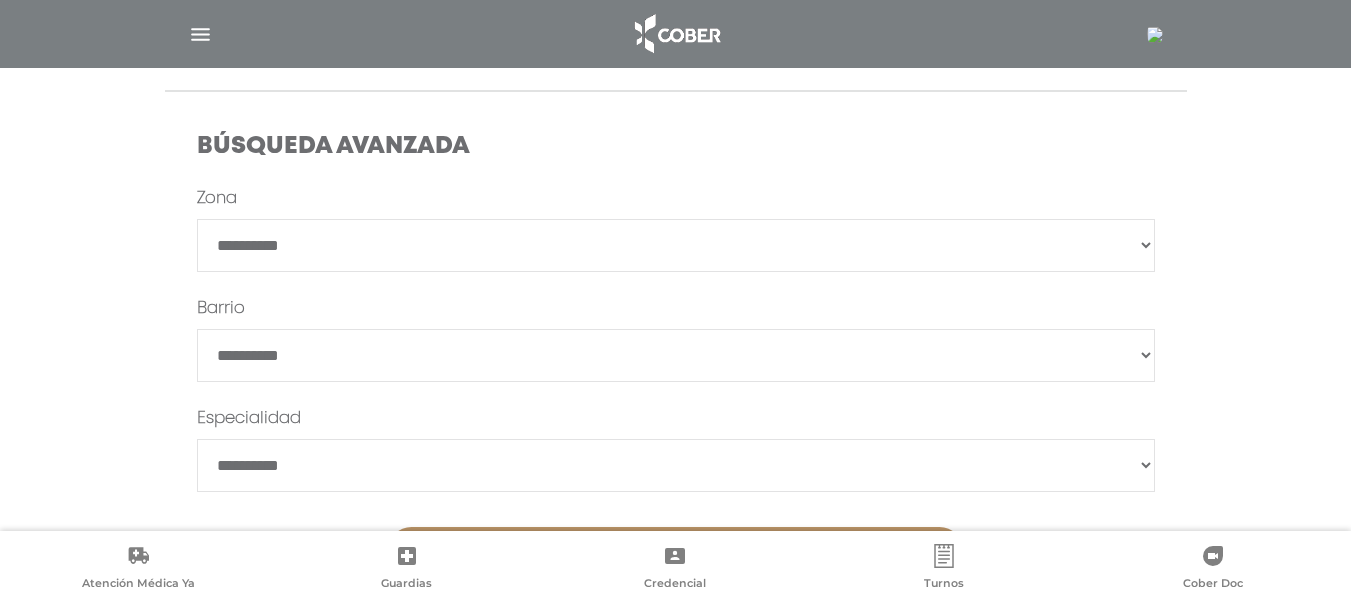 click on "**********" at bounding box center (676, 245) 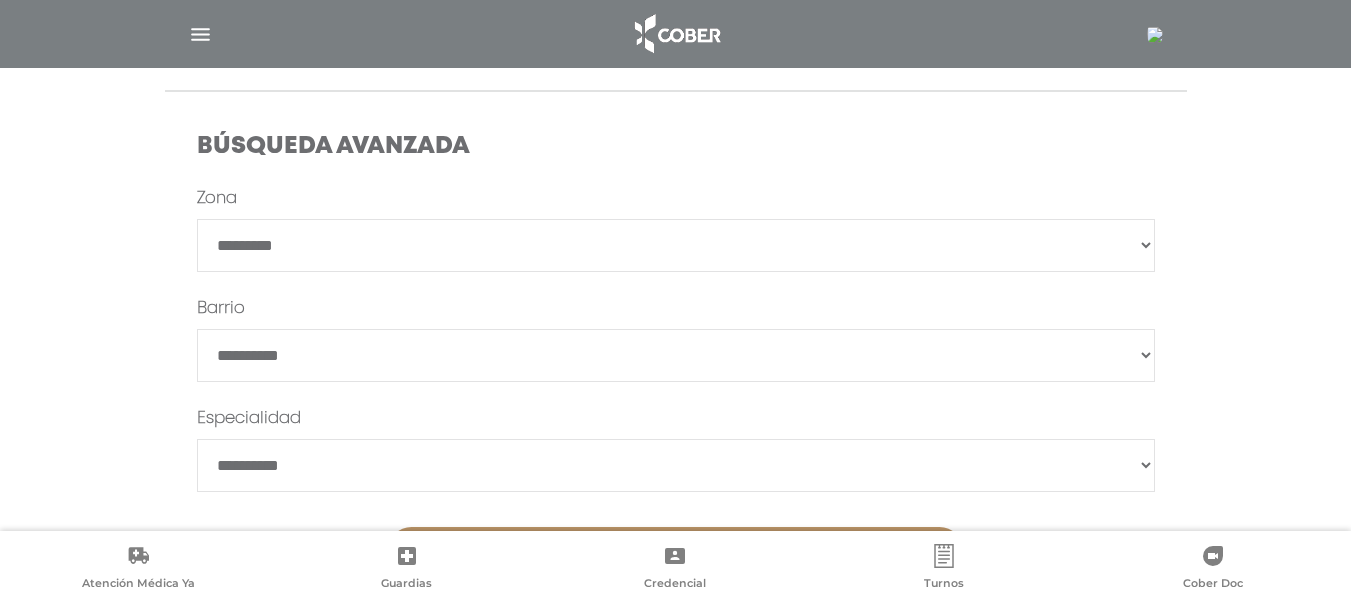 click on "**********" at bounding box center (676, 245) 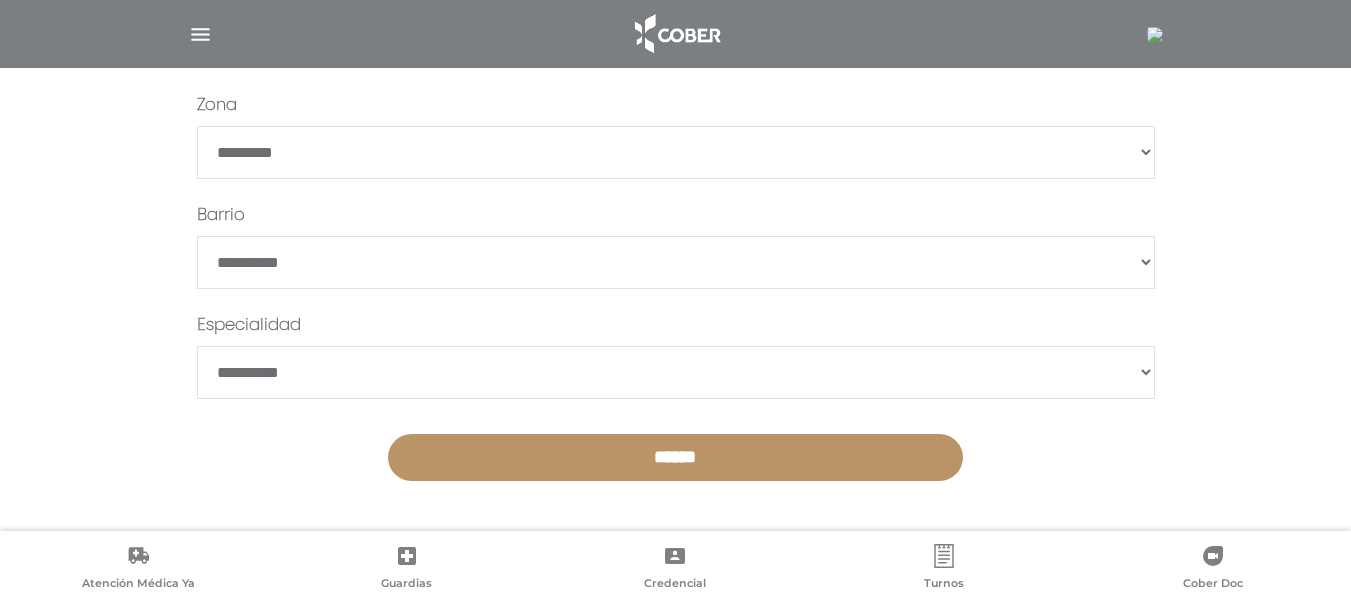 click on "******" at bounding box center (675, 457) 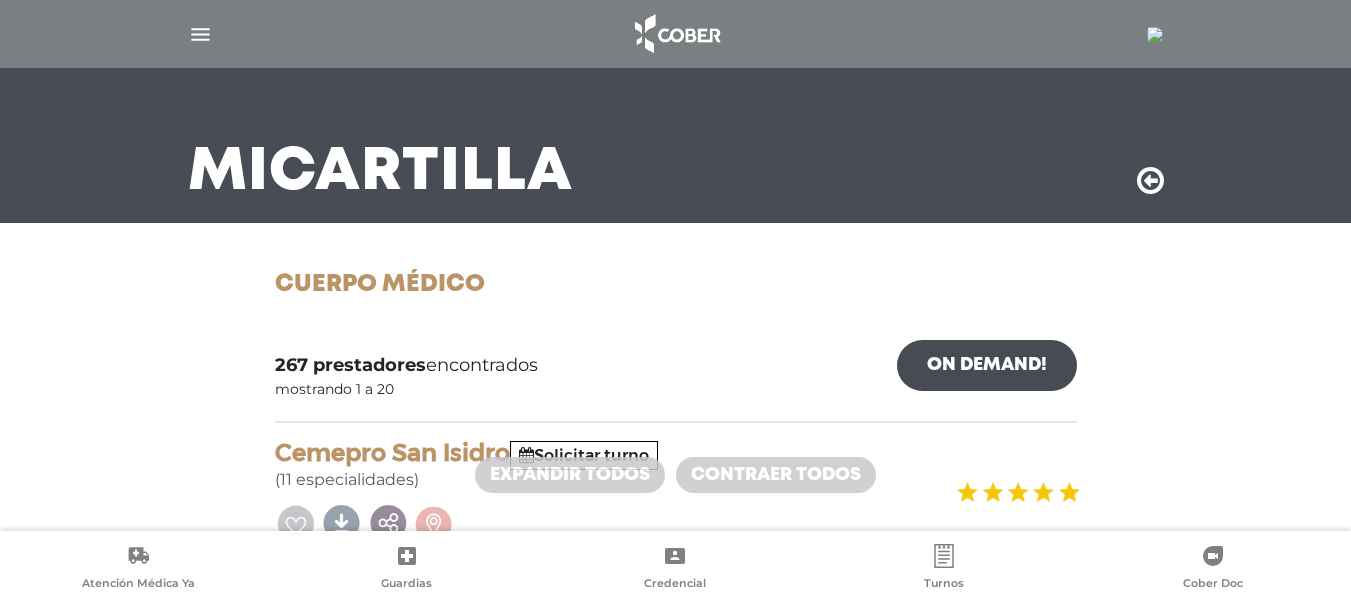 scroll, scrollTop: 0, scrollLeft: 0, axis: both 